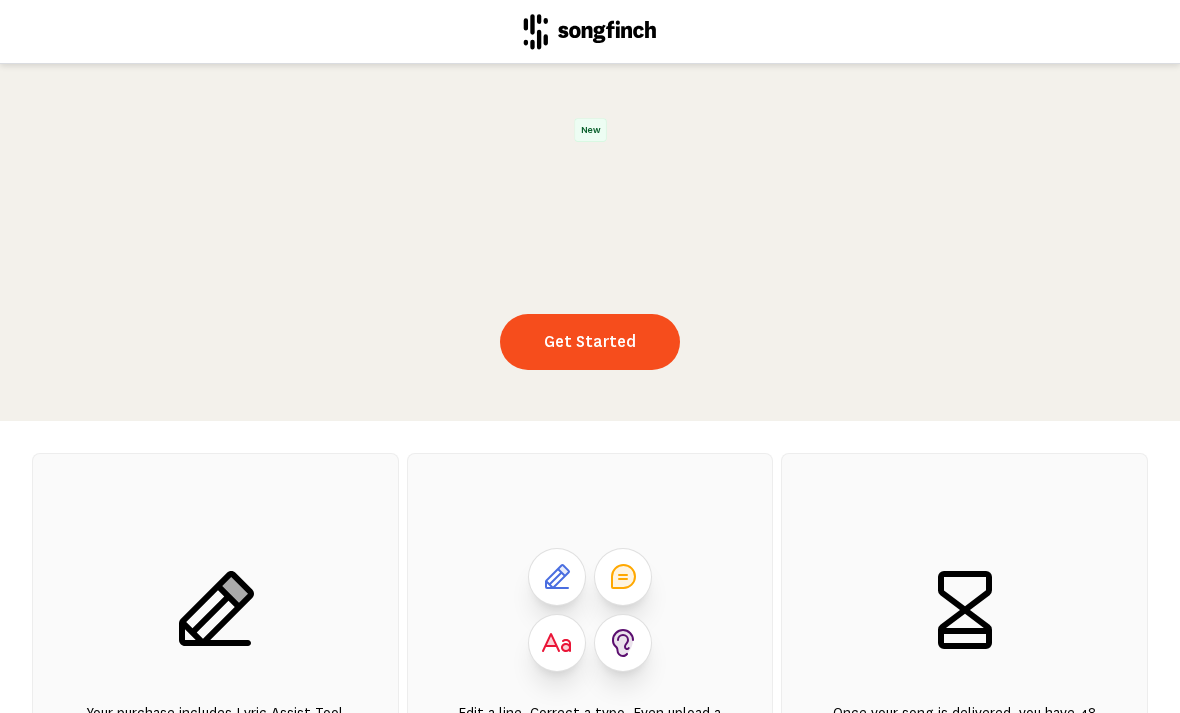 scroll, scrollTop: 2, scrollLeft: 0, axis: vertical 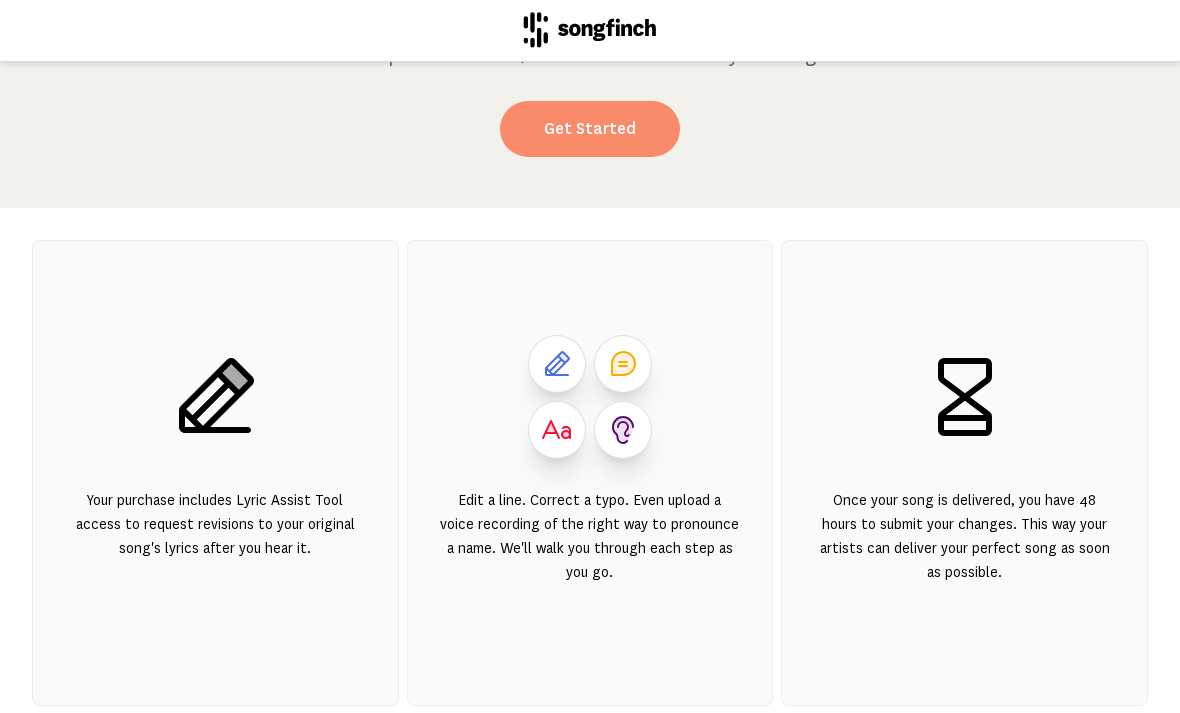 click on "Get Started" at bounding box center [590, 131] 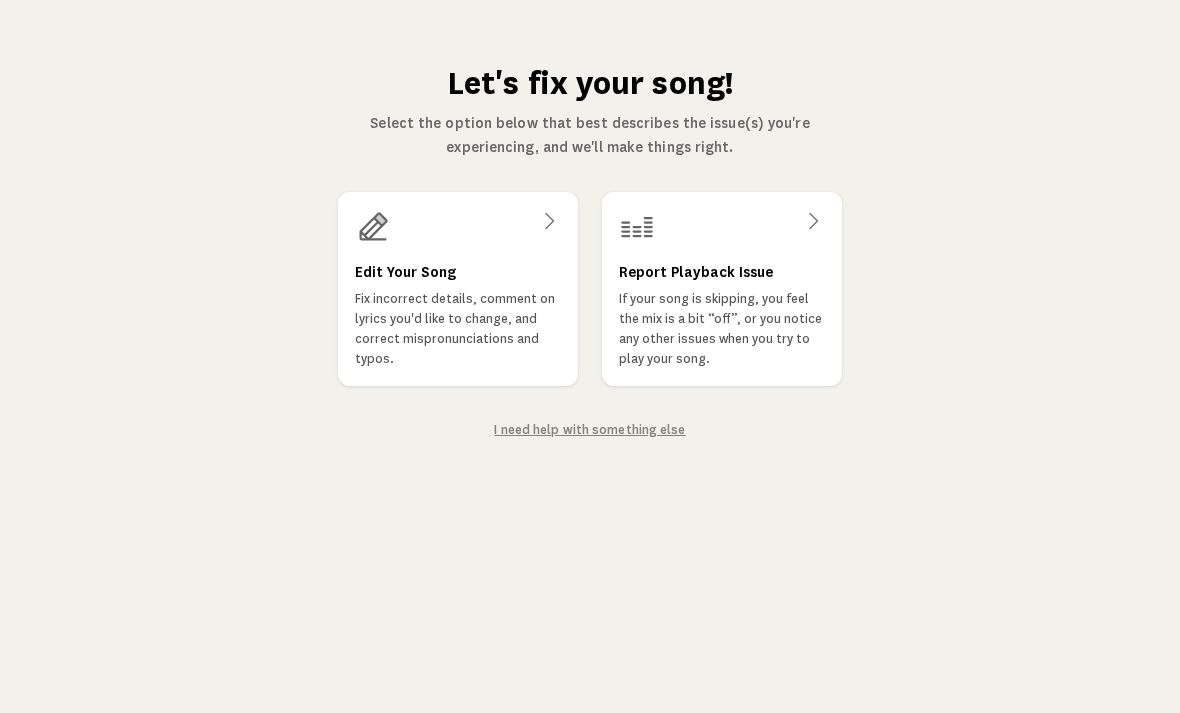 click at bounding box center [458, 227] 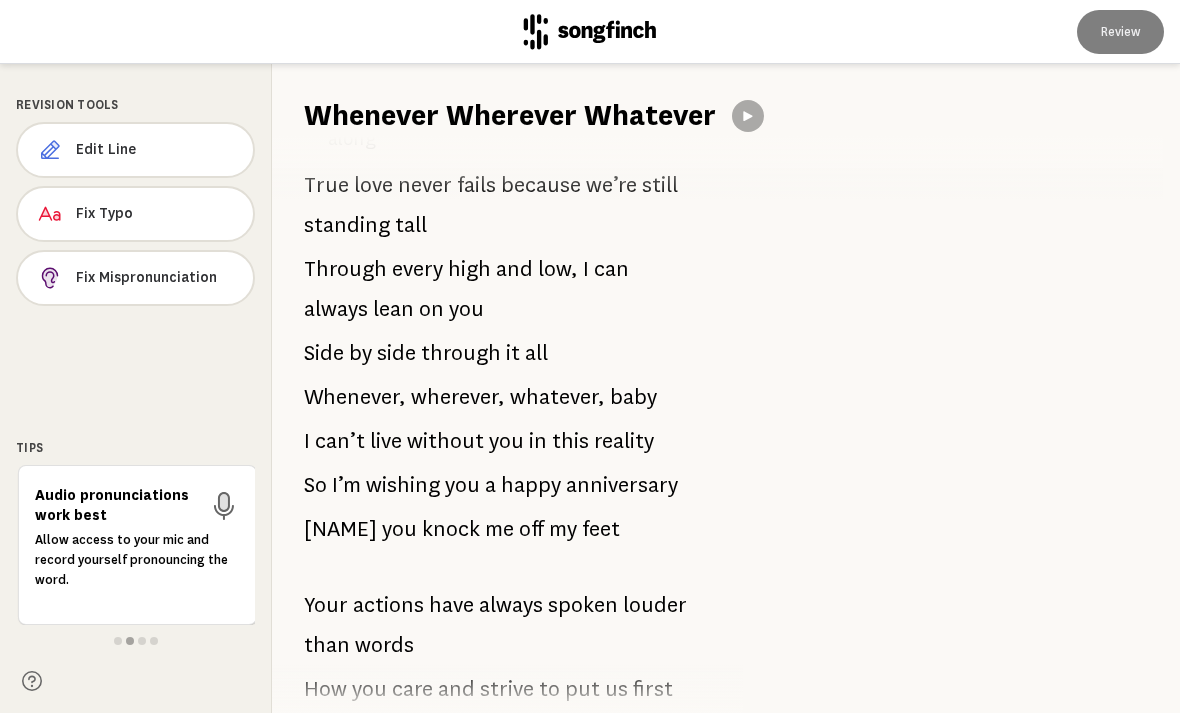 scroll, scrollTop: 830, scrollLeft: 0, axis: vertical 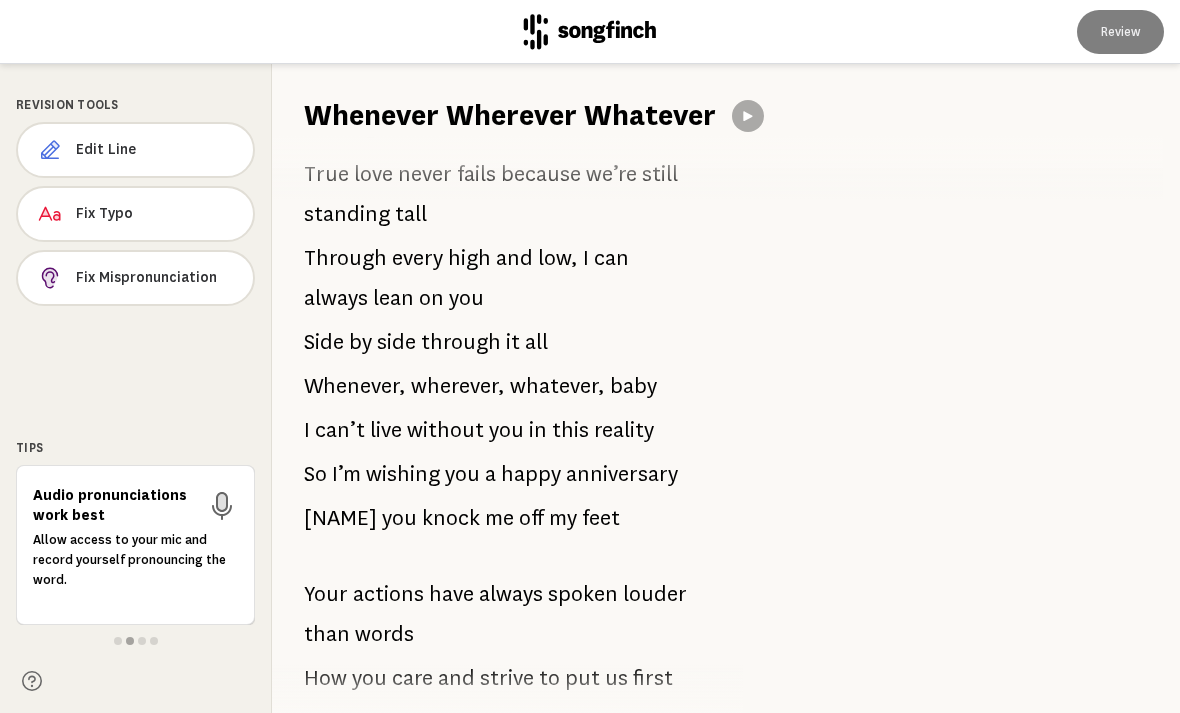 click on "actions" at bounding box center [388, 594] 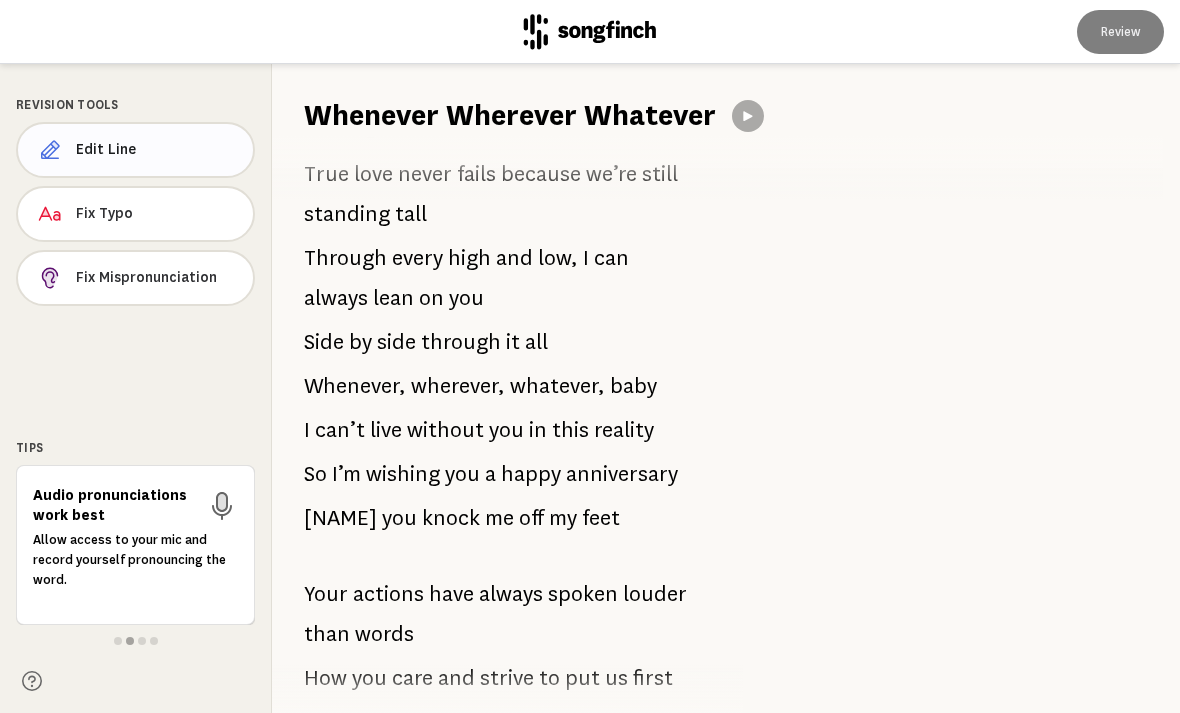 click on "Edit Line" at bounding box center [135, 150] 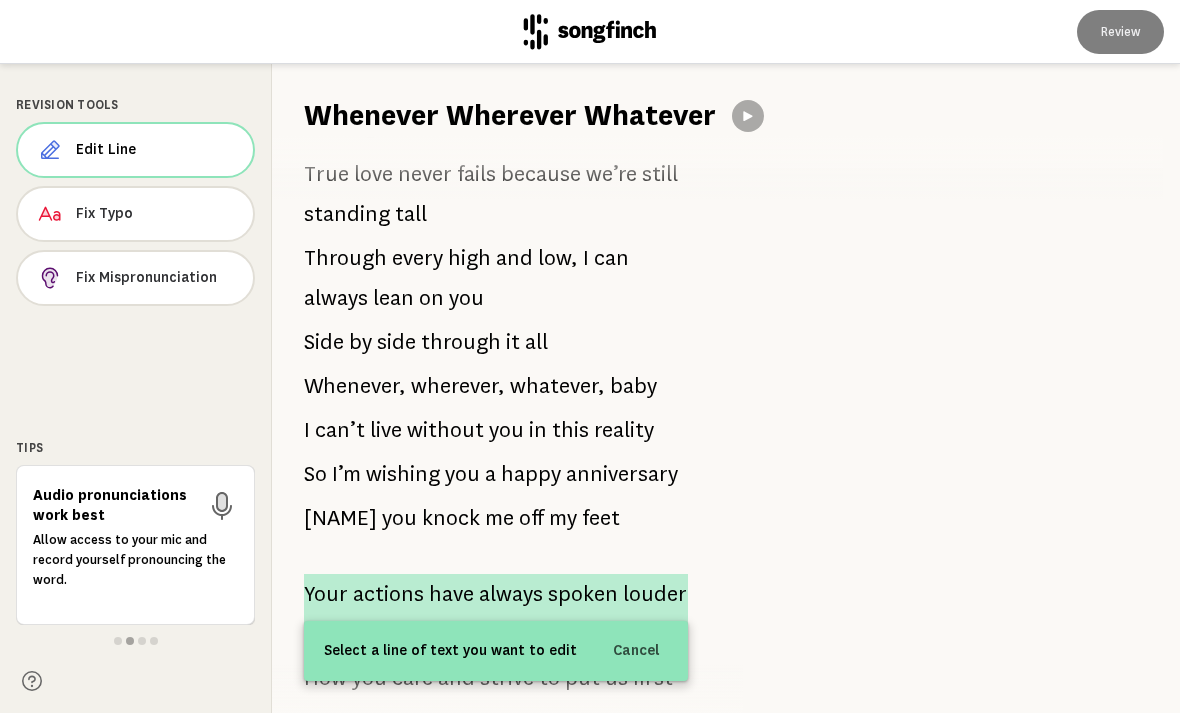 click on "Your" at bounding box center [326, 594] 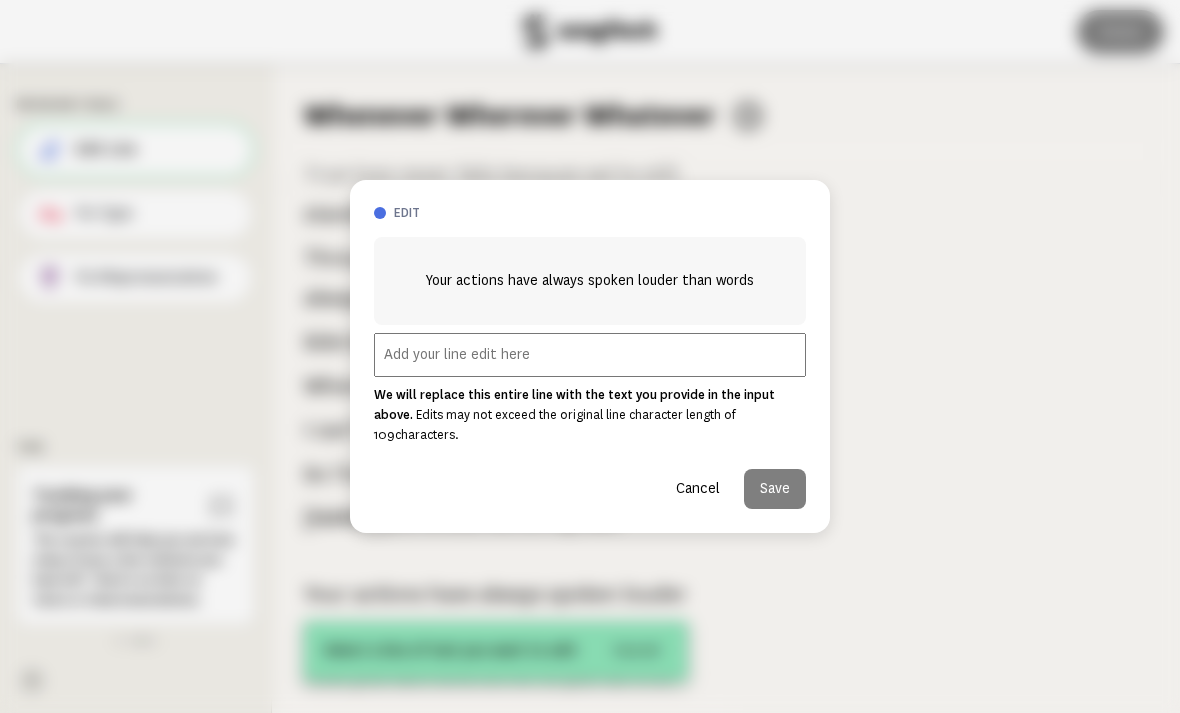 click on "Cancel" at bounding box center (698, 489) 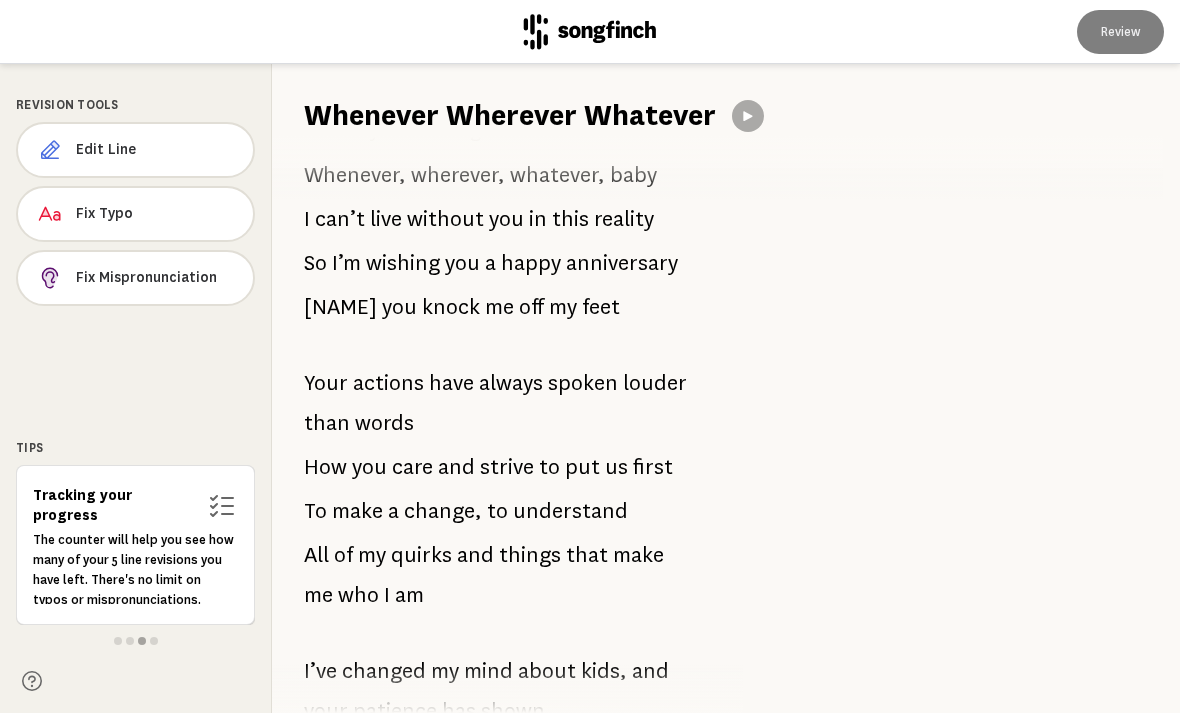 scroll, scrollTop: 1045, scrollLeft: 0, axis: vertical 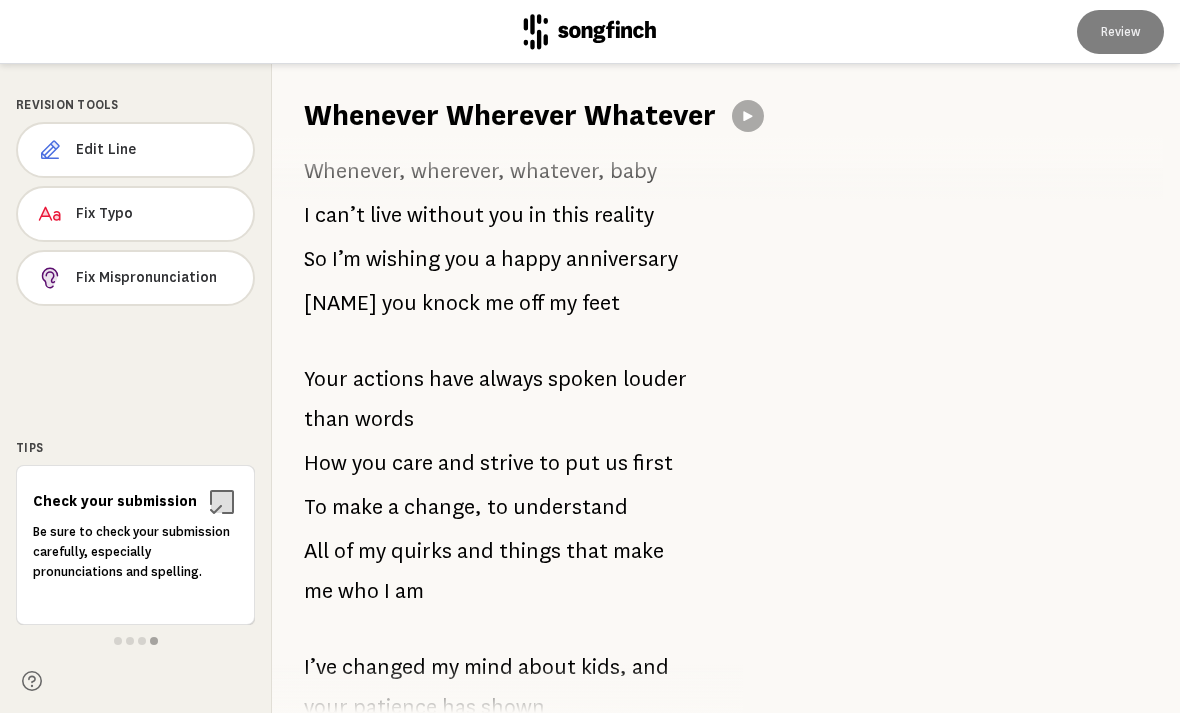 click on "actions" at bounding box center (388, 379) 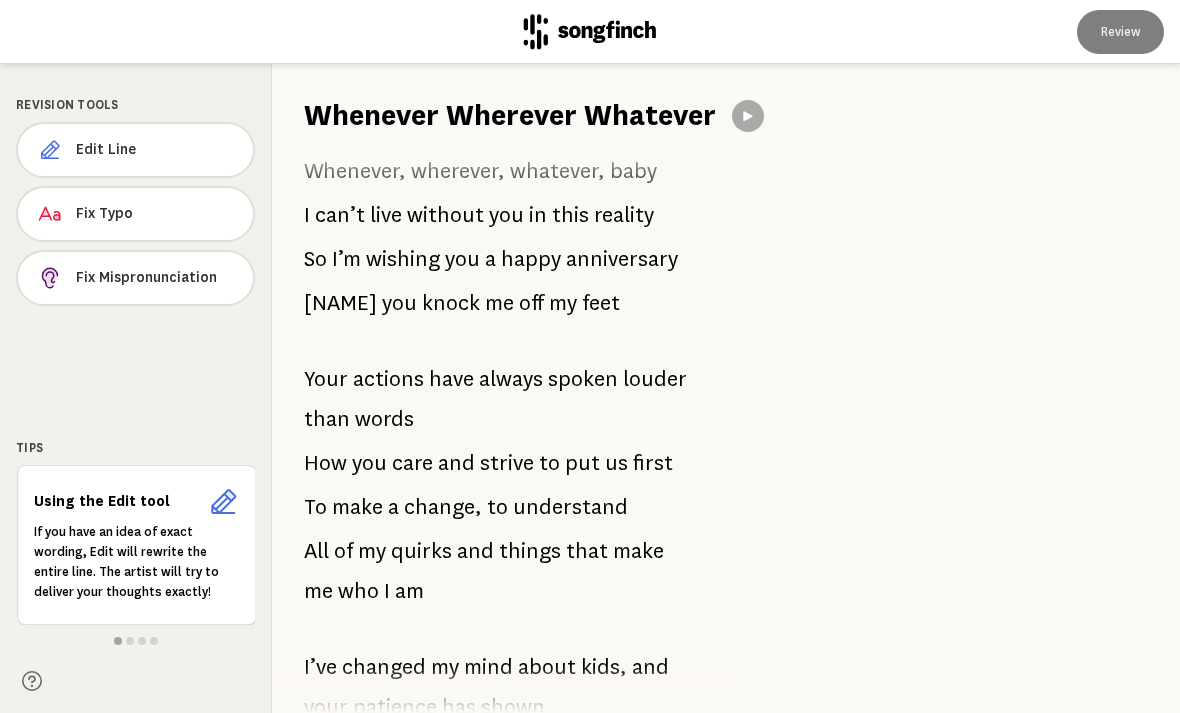 click on "actions" at bounding box center (388, 379) 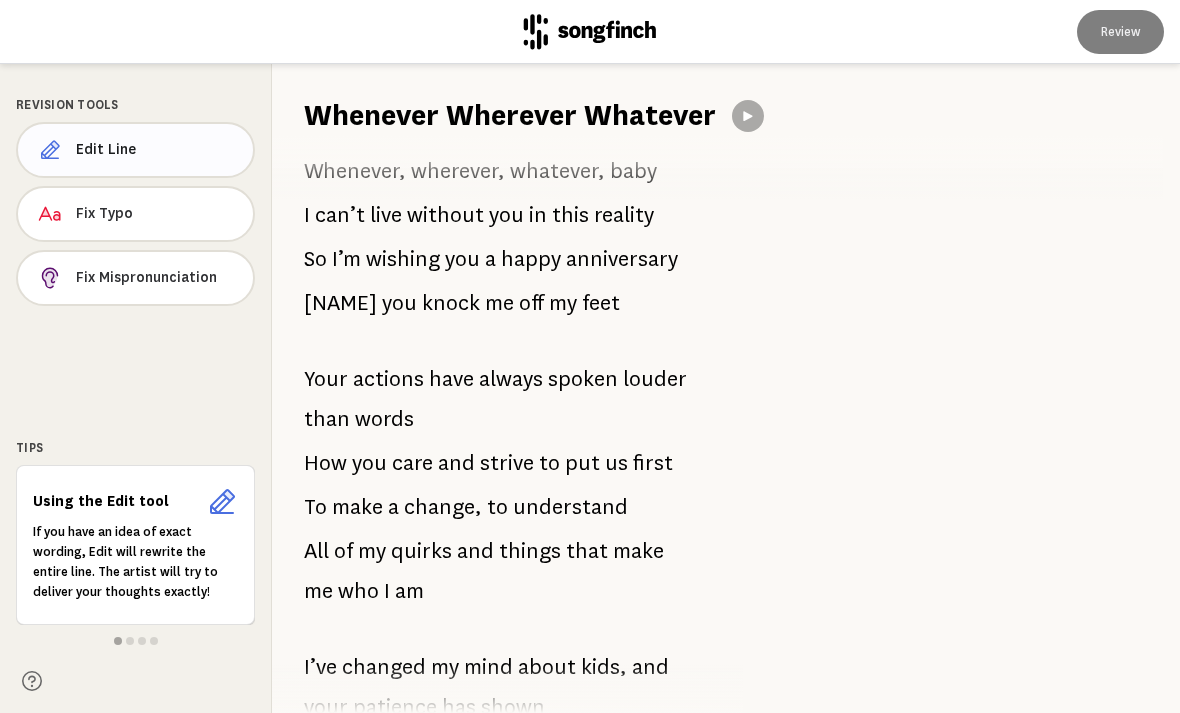 click on "Edit Line" at bounding box center [135, 150] 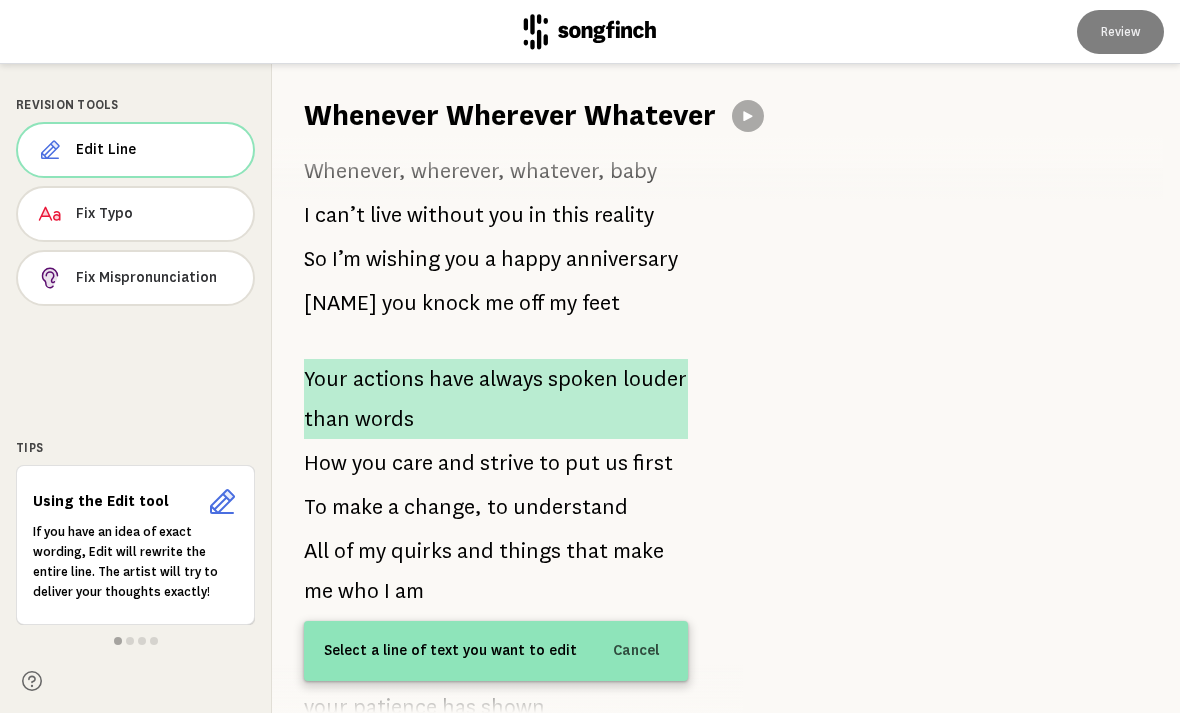 click on "actions" at bounding box center [388, 379] 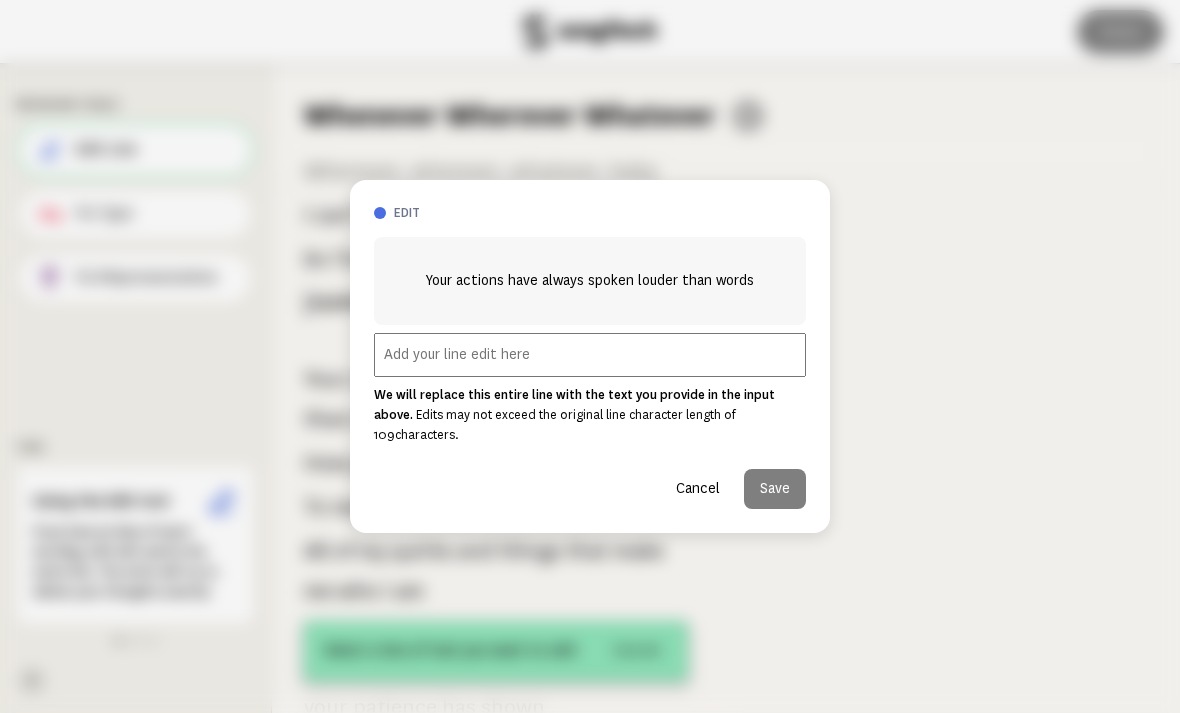 click at bounding box center (590, 355) 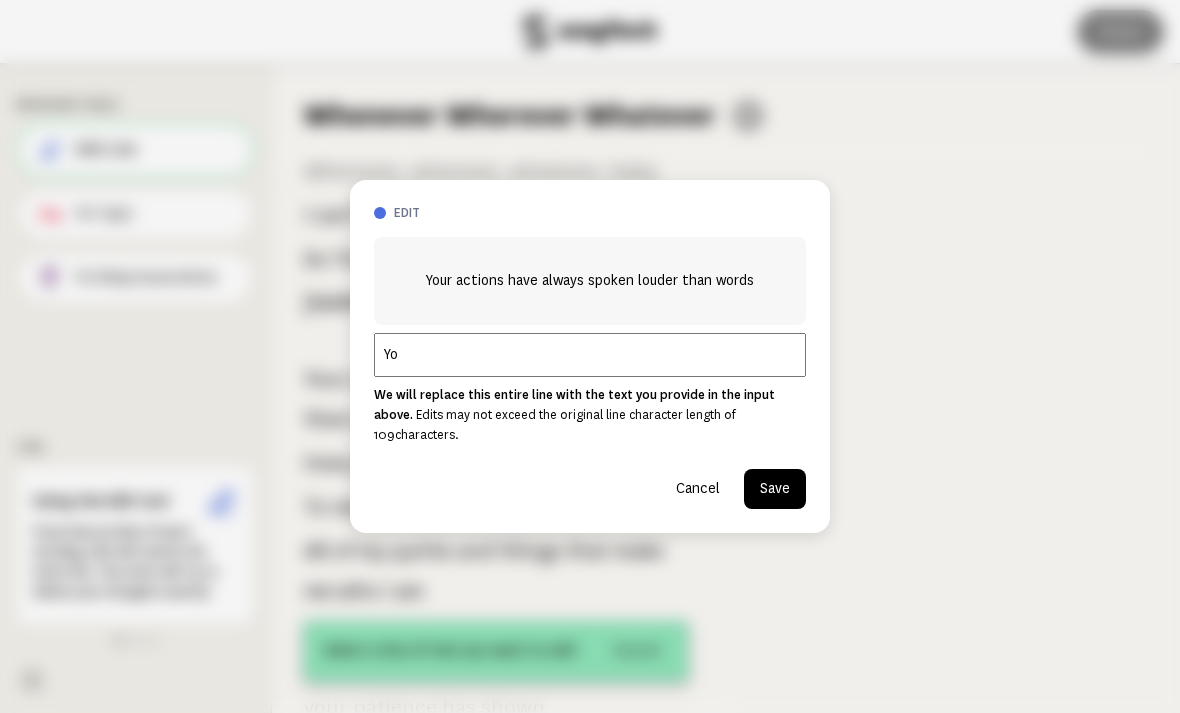 type on "Y" 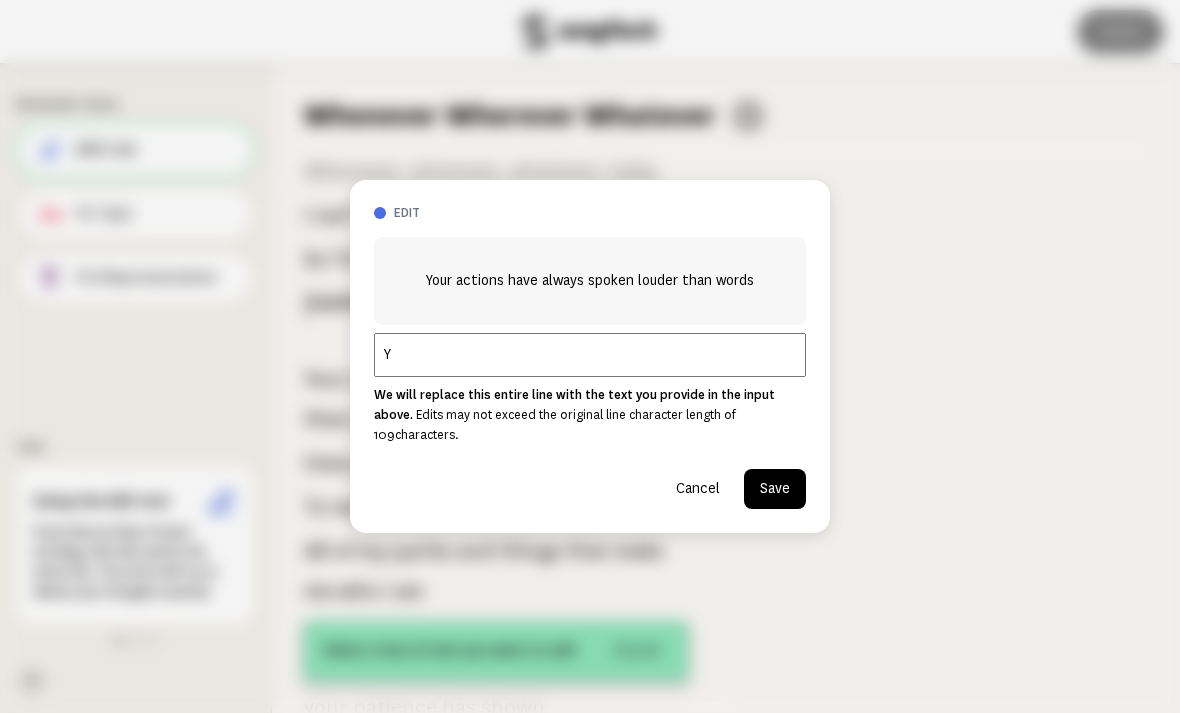 type 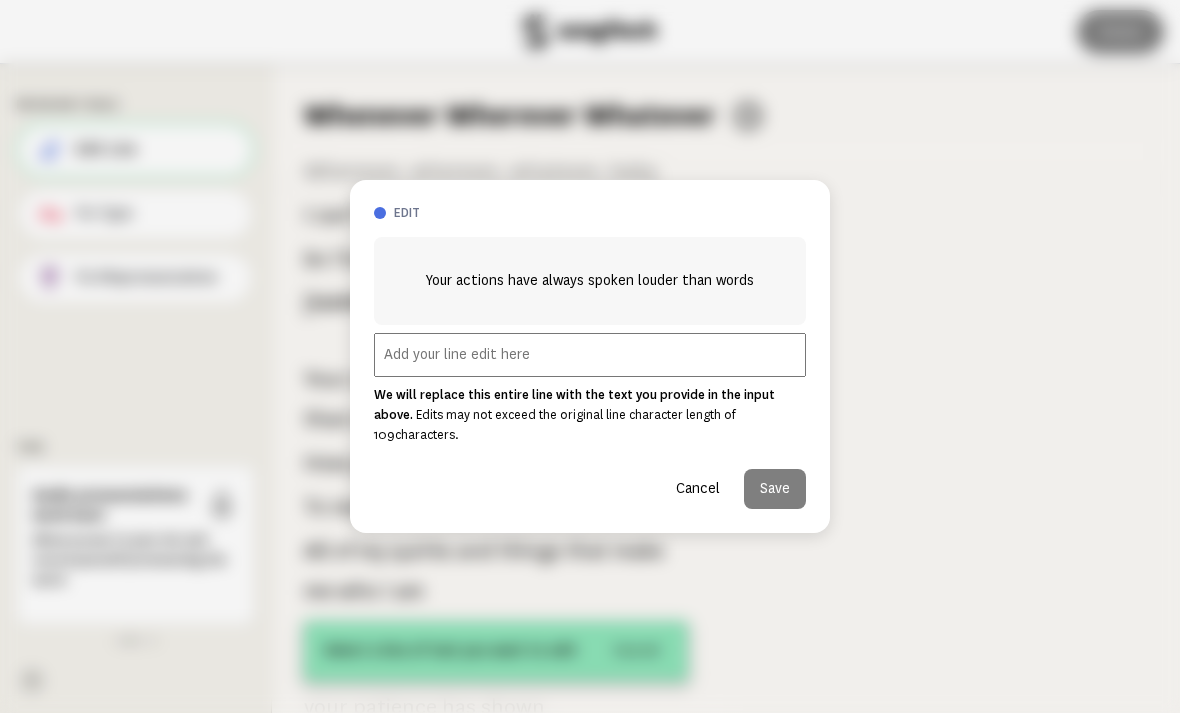 click on "Cancel" at bounding box center [698, 489] 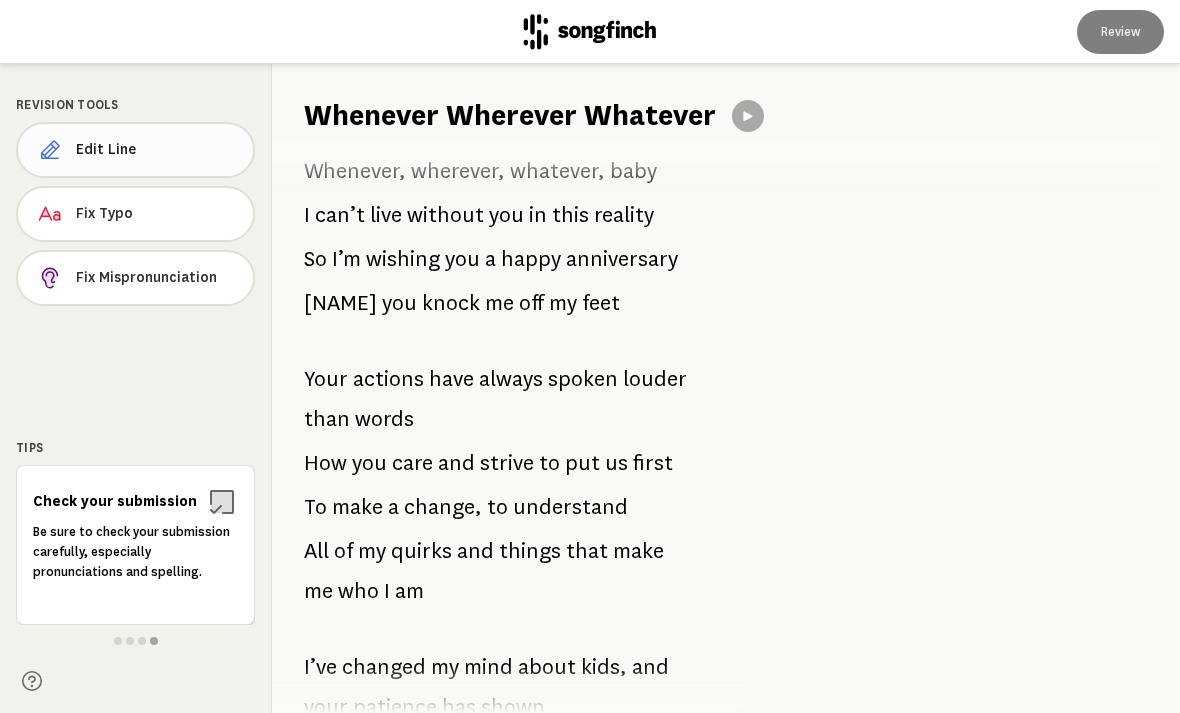 click on "Edit Line" at bounding box center [156, 150] 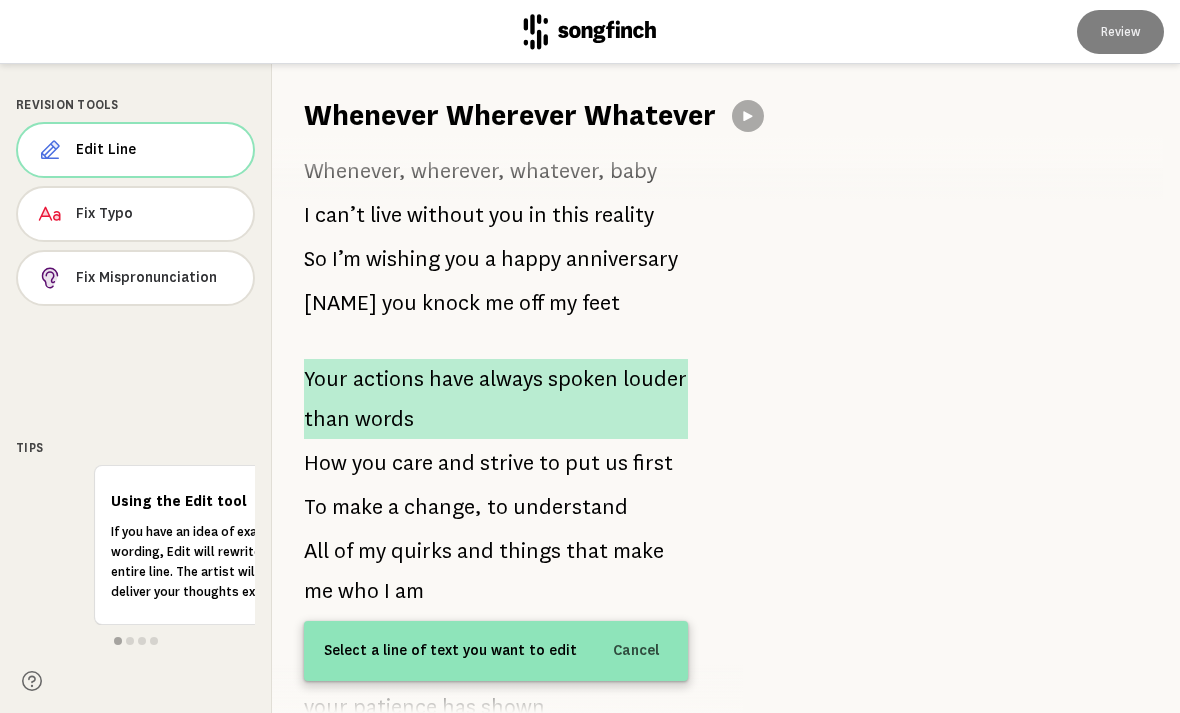 click on "Your" at bounding box center [326, 379] 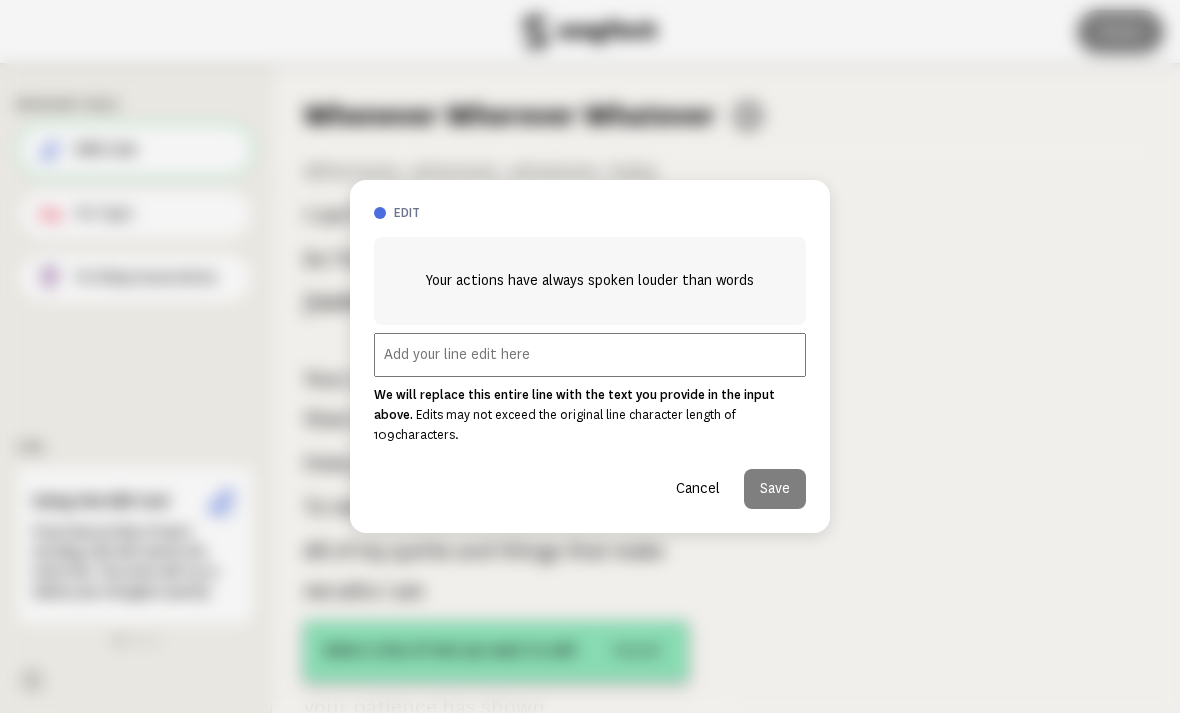 click at bounding box center (590, 355) 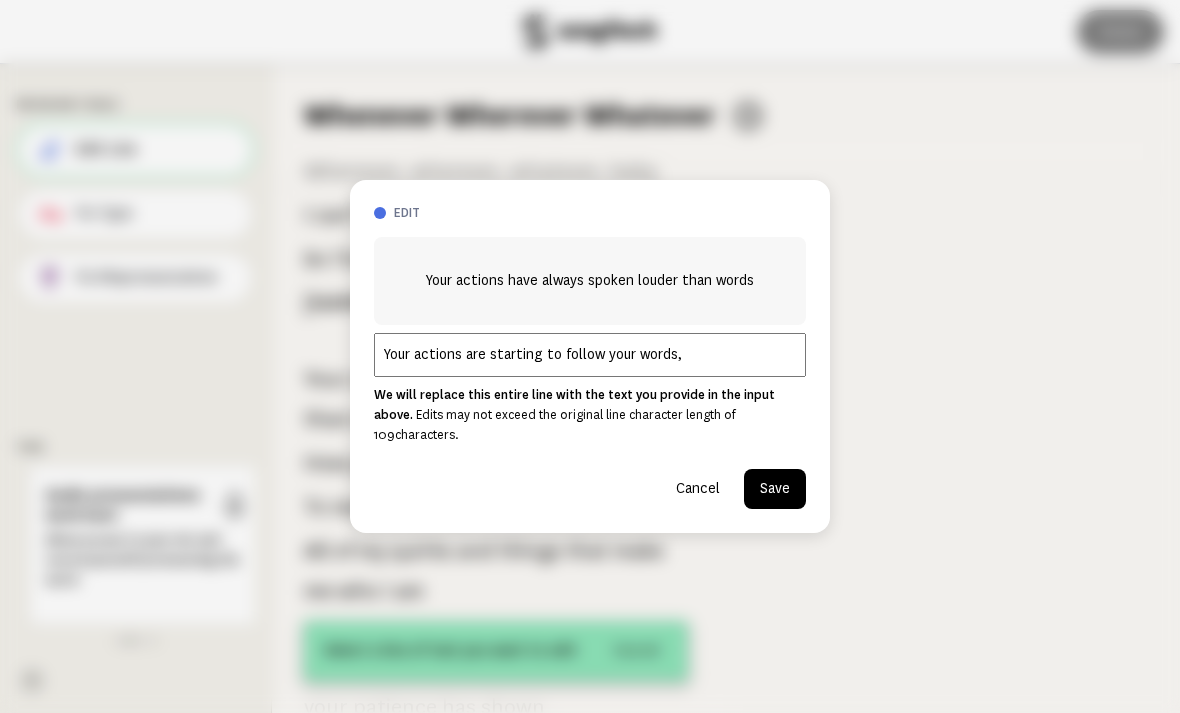 type on "Your actions are starting to follow your words" 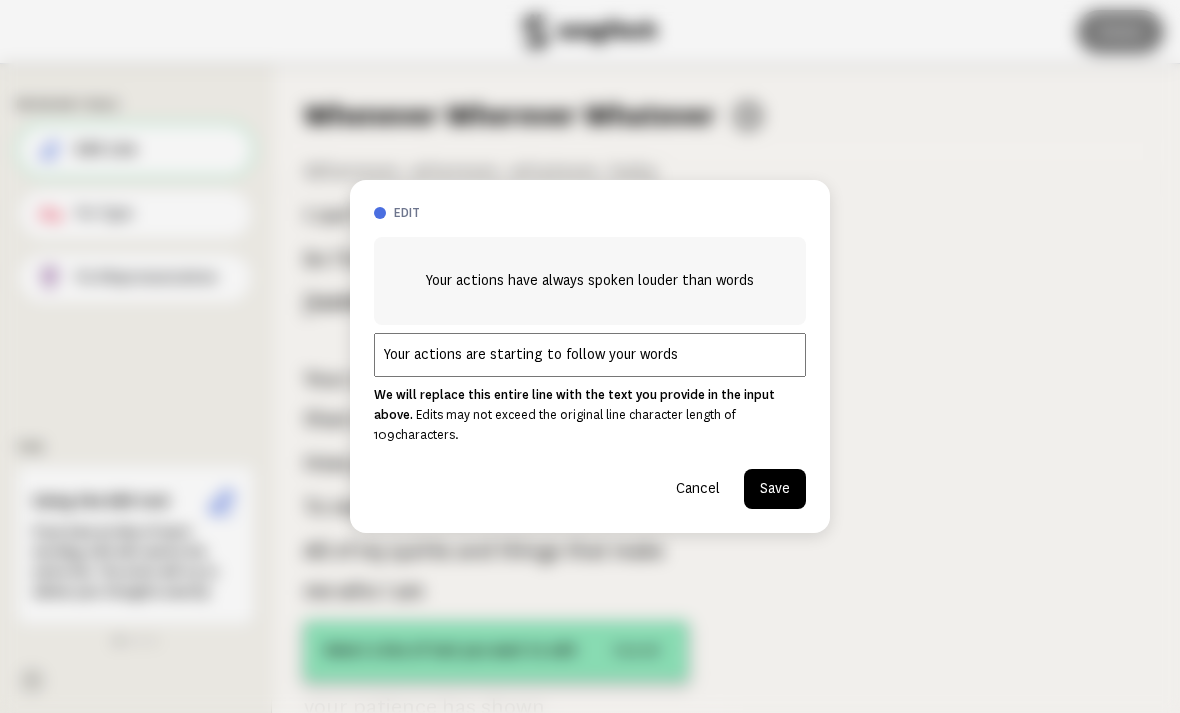 click on "Save" at bounding box center [775, 489] 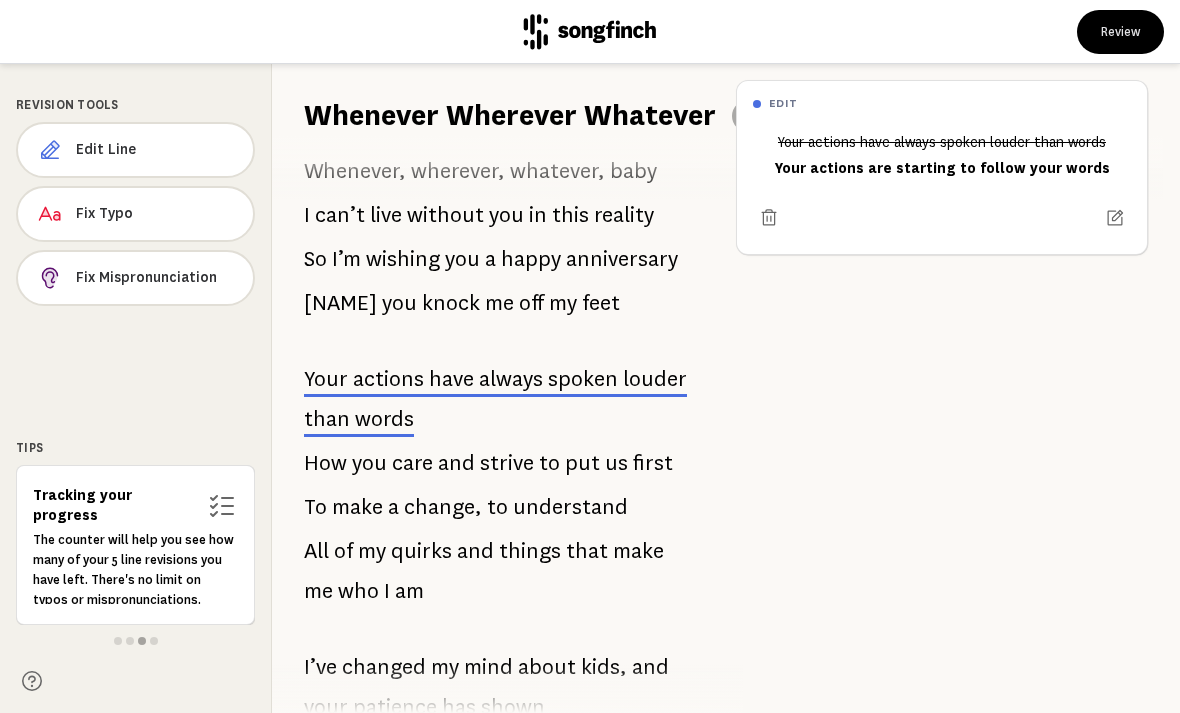 click on "strive" at bounding box center [507, 463] 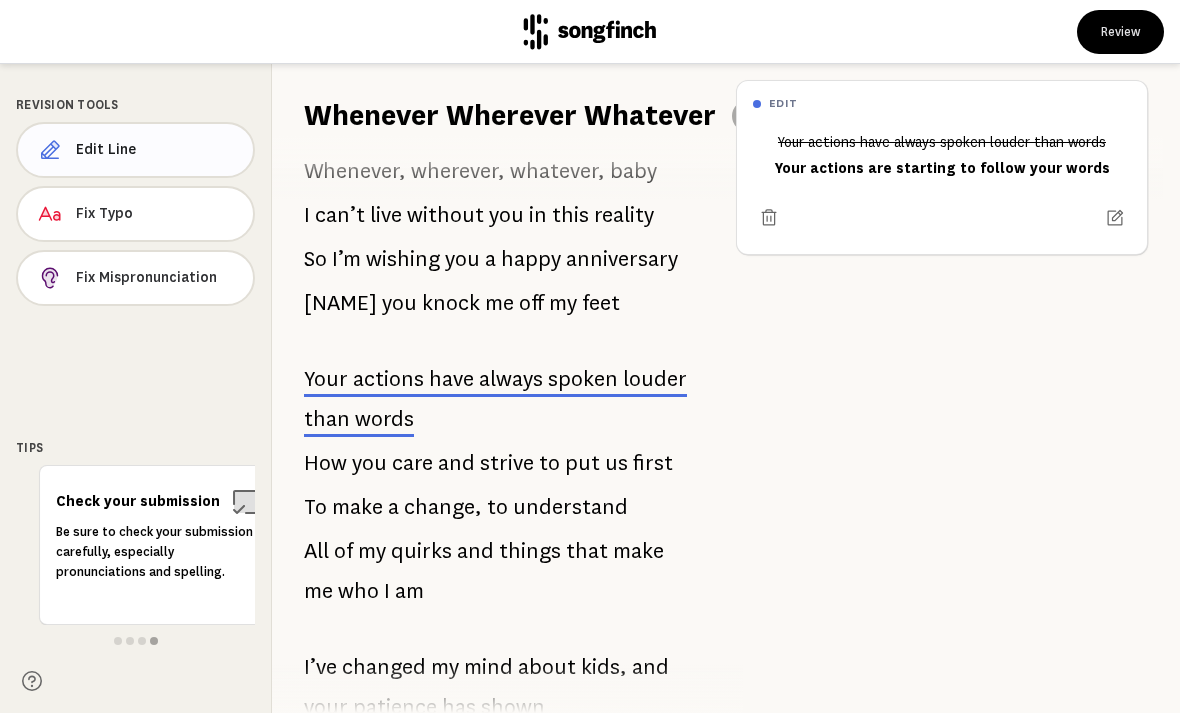 click on "Edit Line" at bounding box center (156, 150) 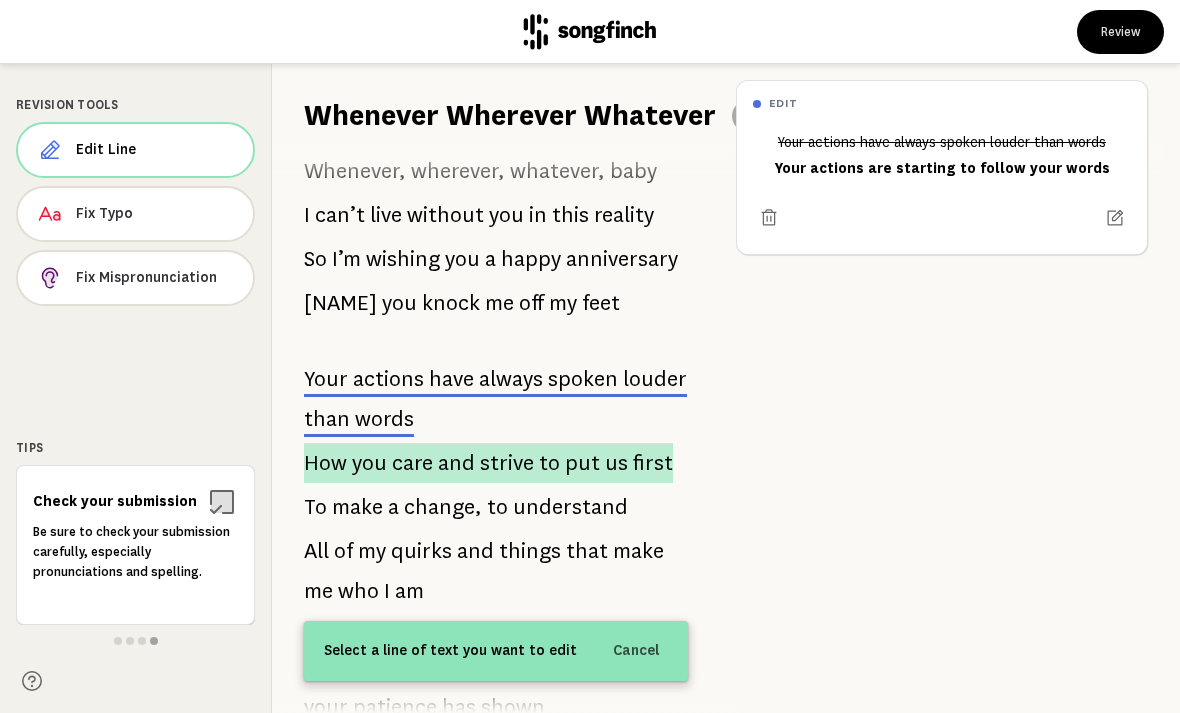 click on "strive" at bounding box center [507, 463] 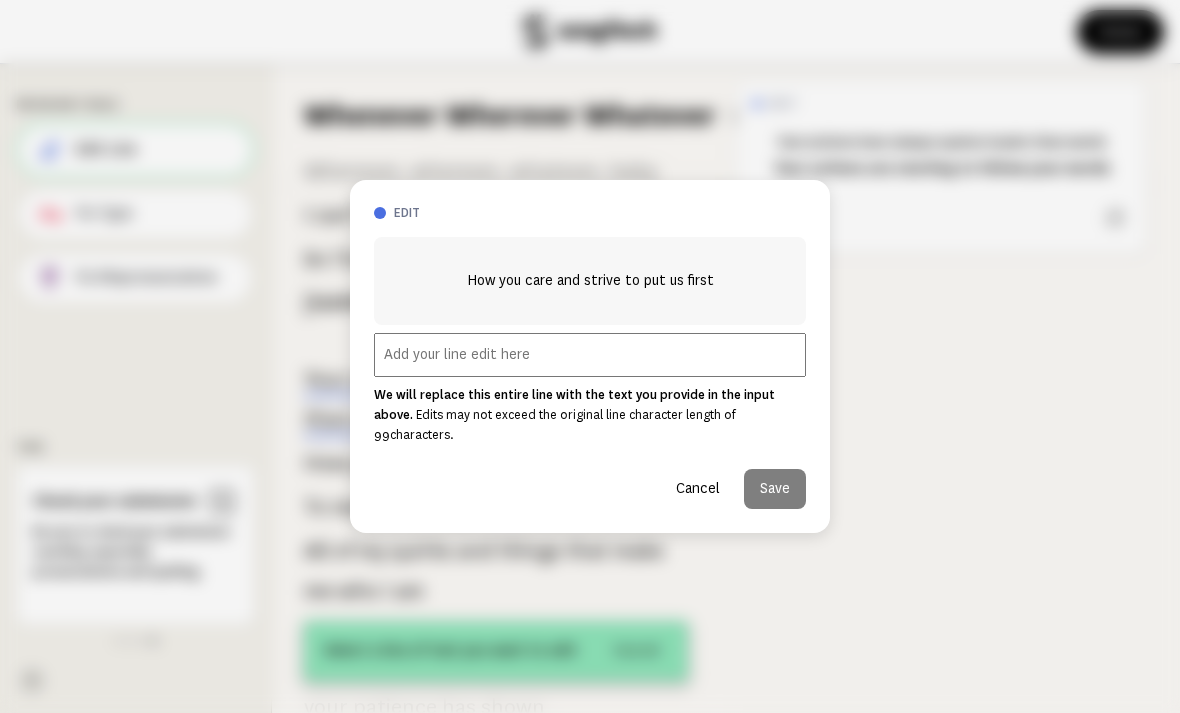 click at bounding box center (590, 355) 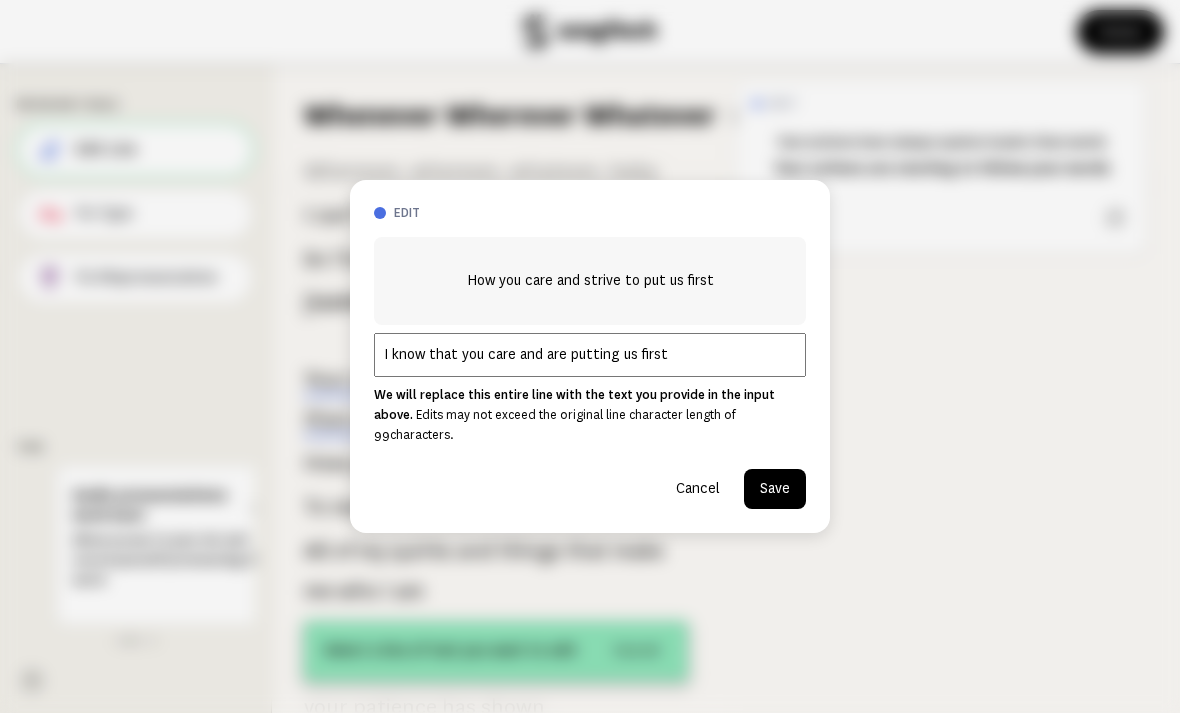 click on "I know that you care and are putting us first" at bounding box center [590, 355] 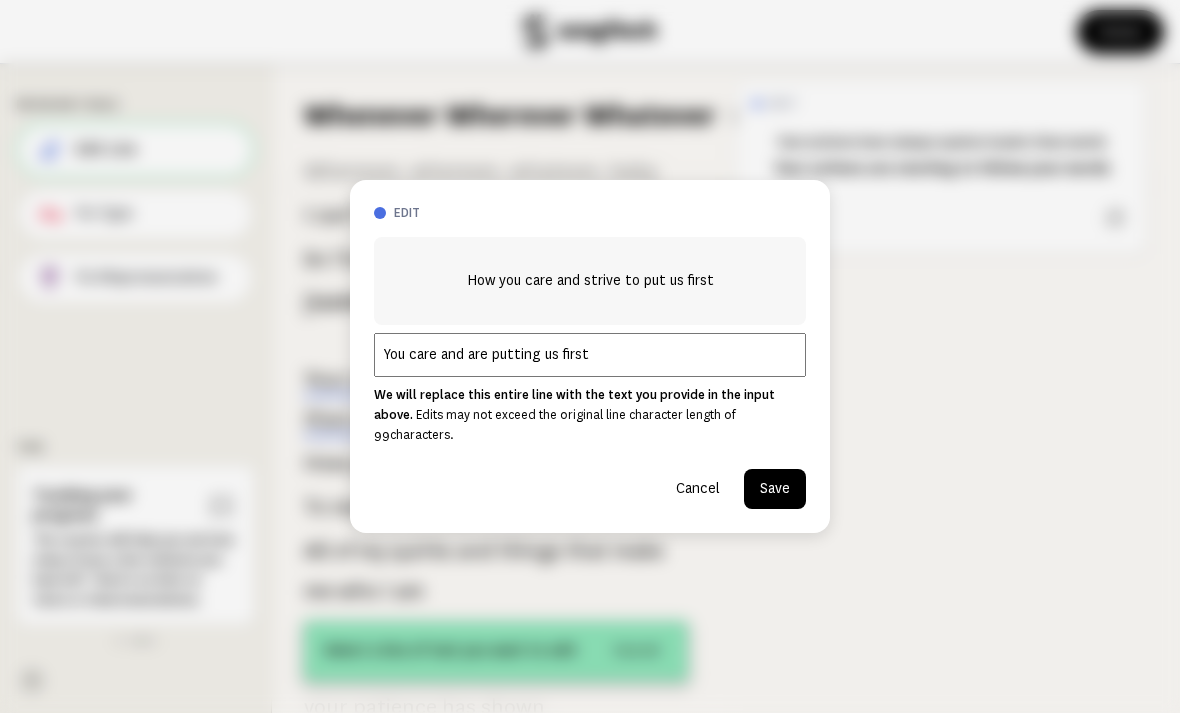 click on "You care and are putting us first" at bounding box center [590, 355] 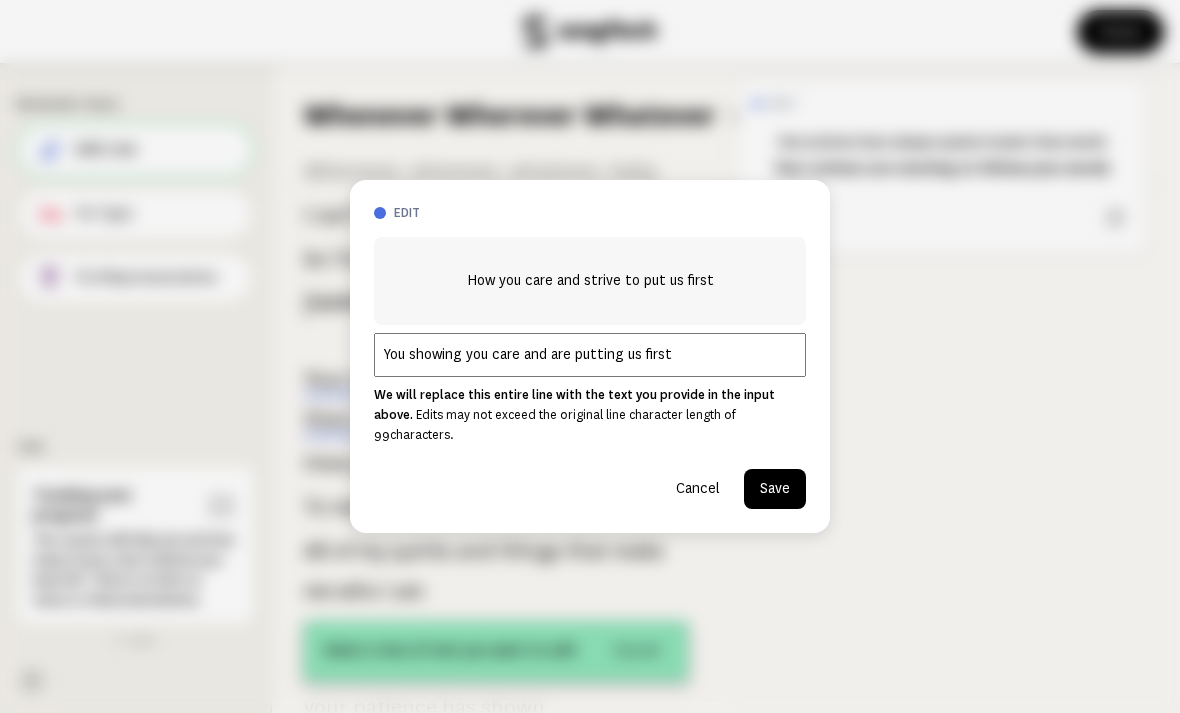 click on "You showing you care and are putting us first" at bounding box center [590, 355] 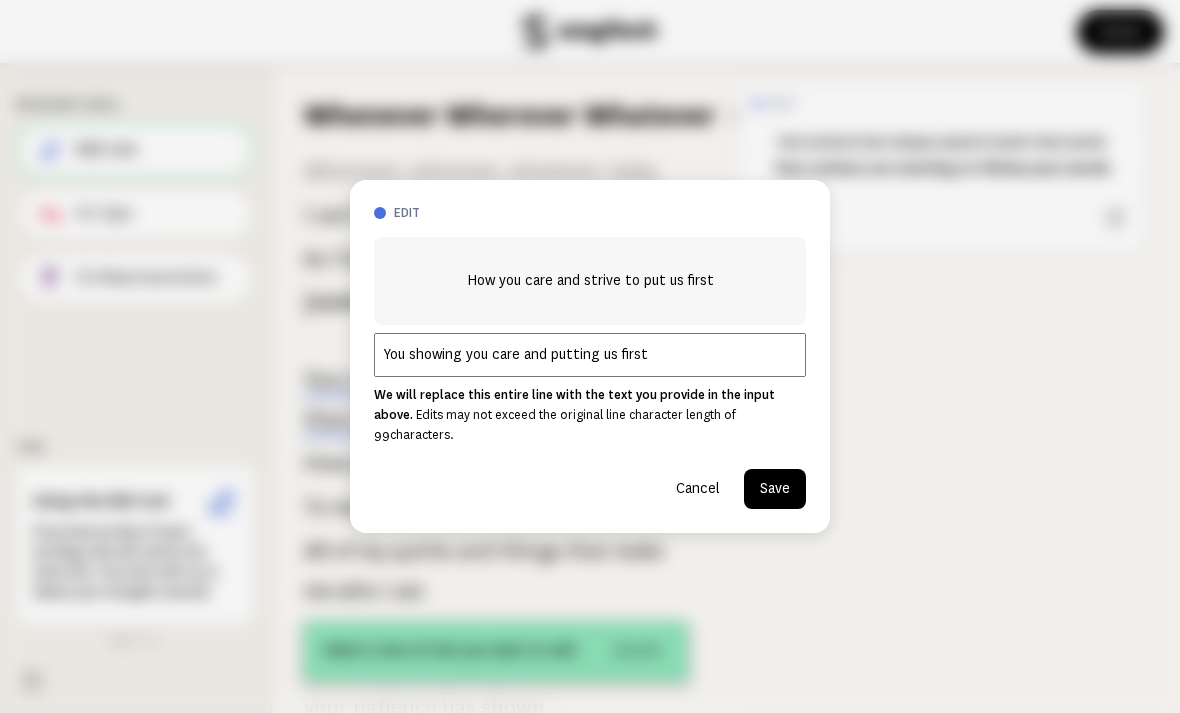click on "You showing you care and putting us first" at bounding box center [590, 355] 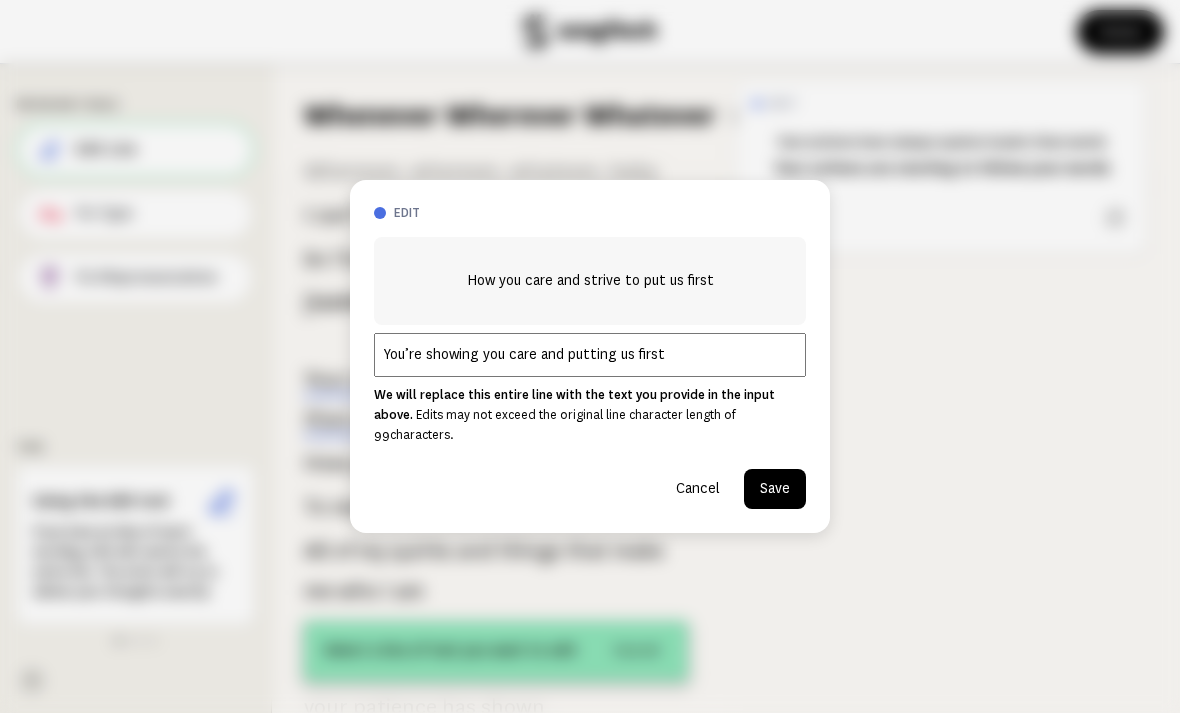 click on "You’re showing you care and putting us first" at bounding box center (590, 355) 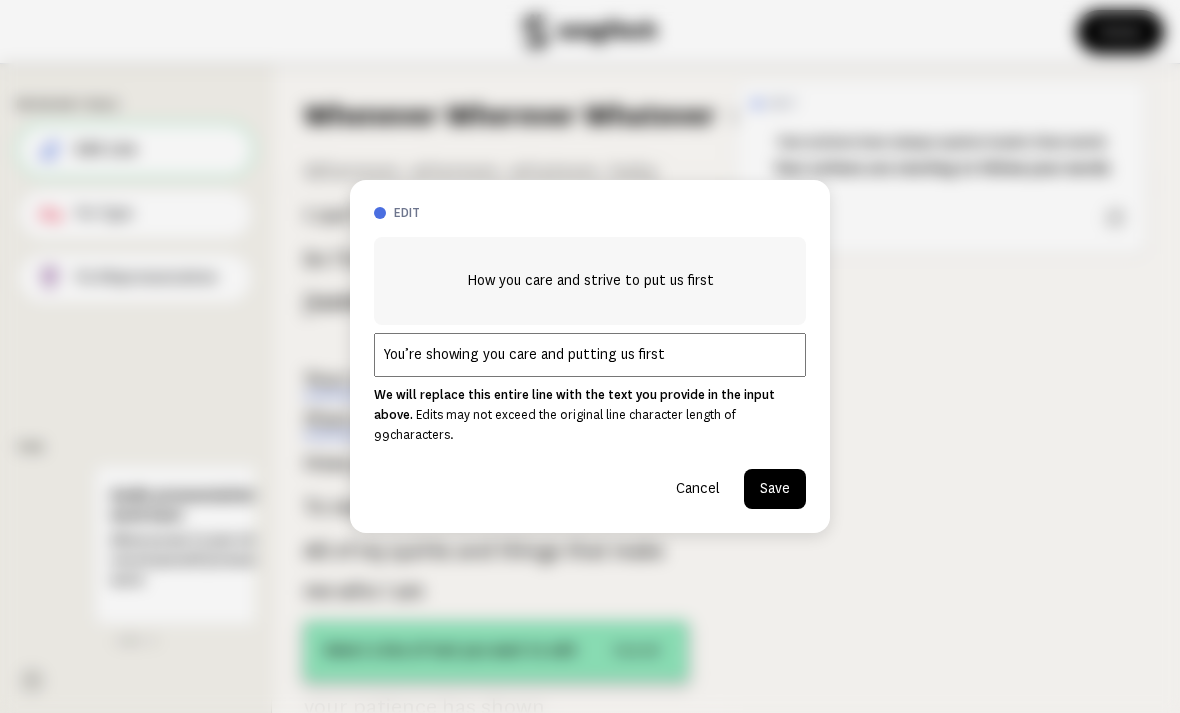 click on "You’re showing you care and putting us first" at bounding box center (590, 355) 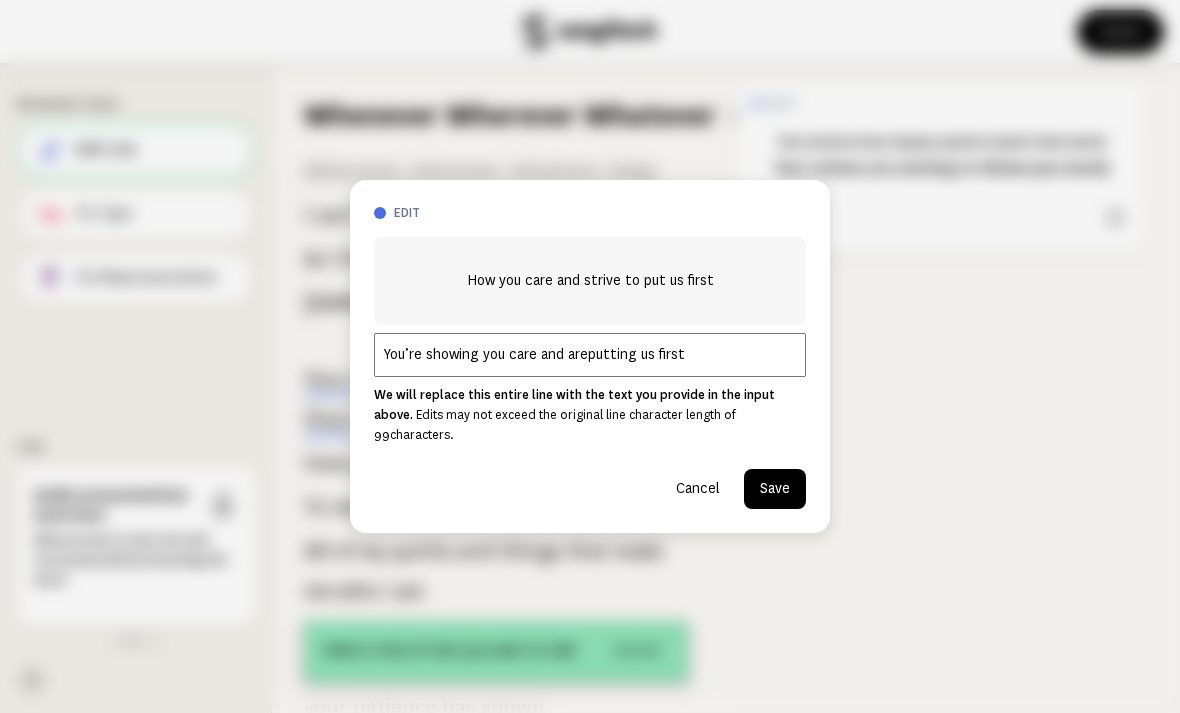 type on "You’re showing you care and are putting us first" 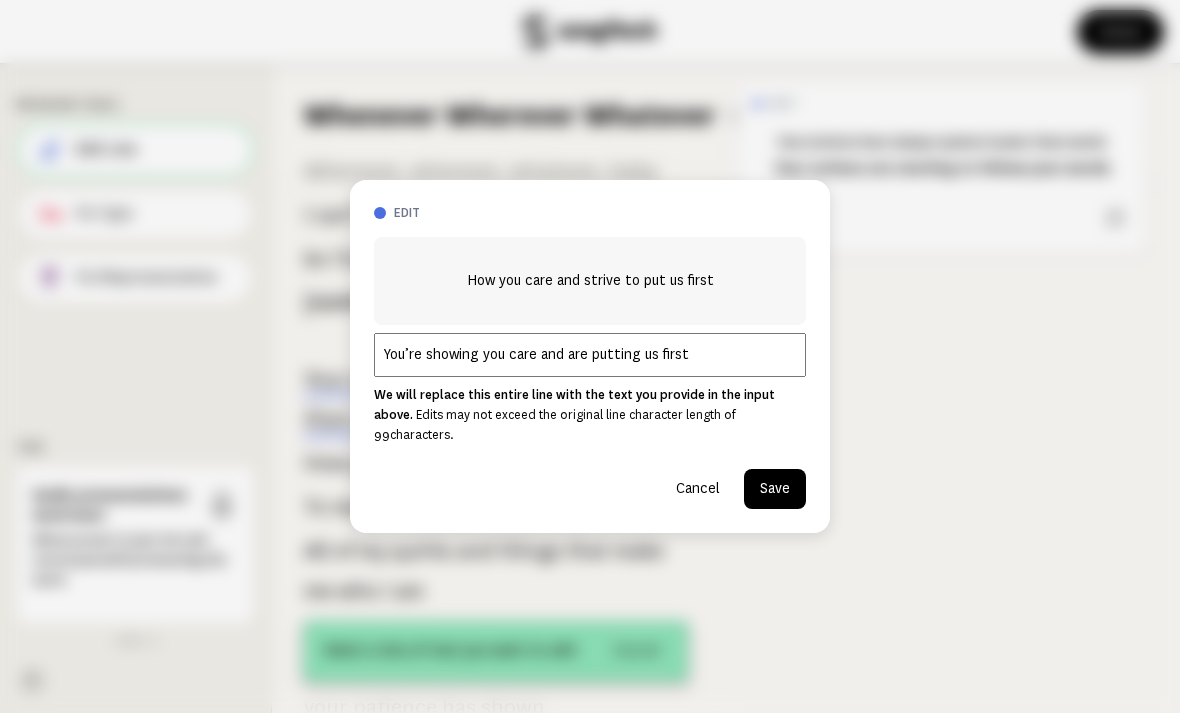 click on "Save" at bounding box center (775, 489) 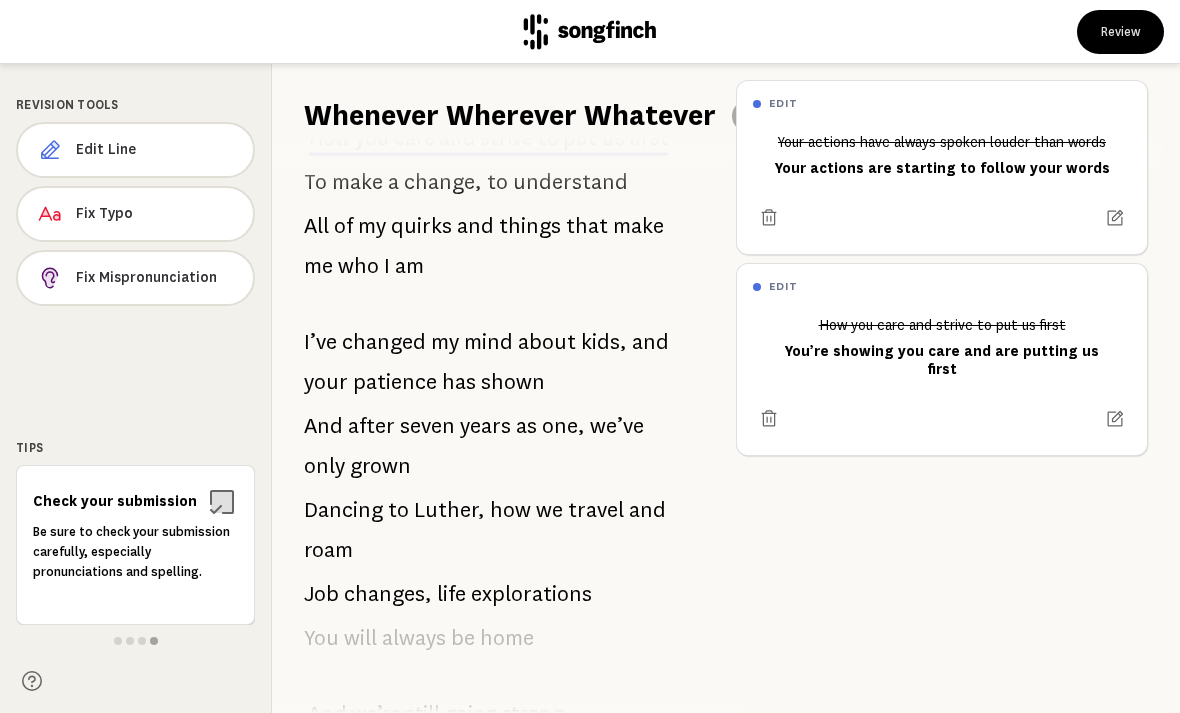 scroll, scrollTop: 1387, scrollLeft: 0, axis: vertical 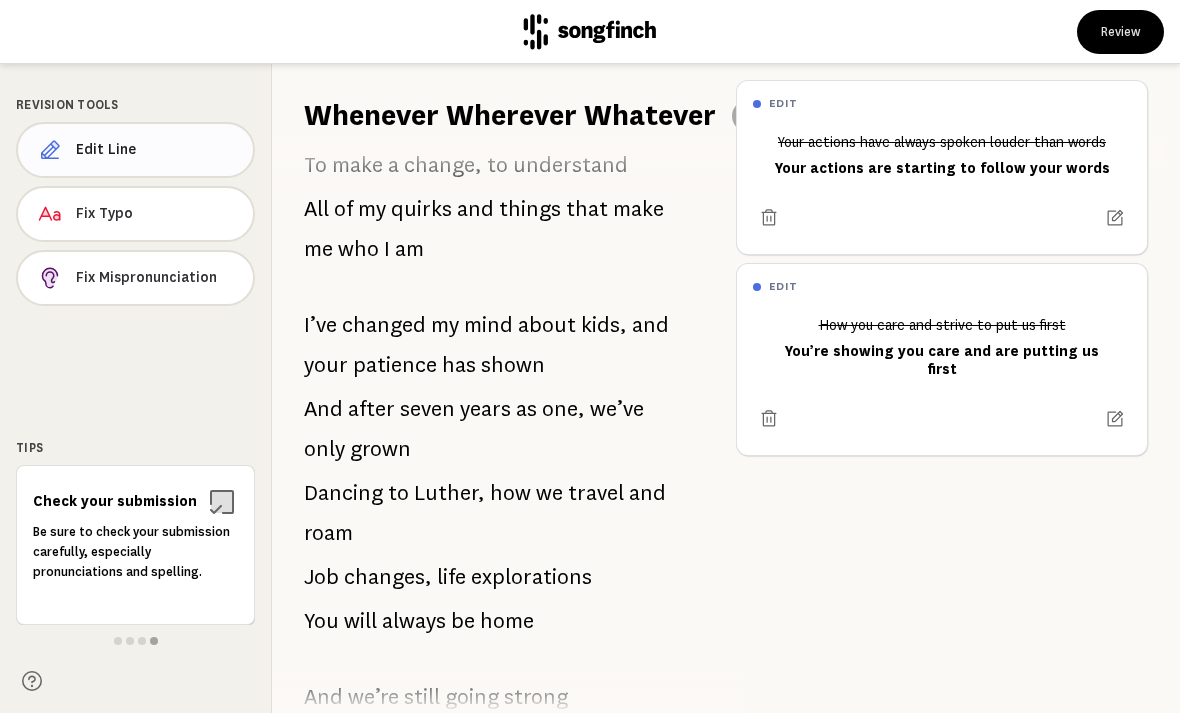 click on "Edit Line" at bounding box center (156, 150) 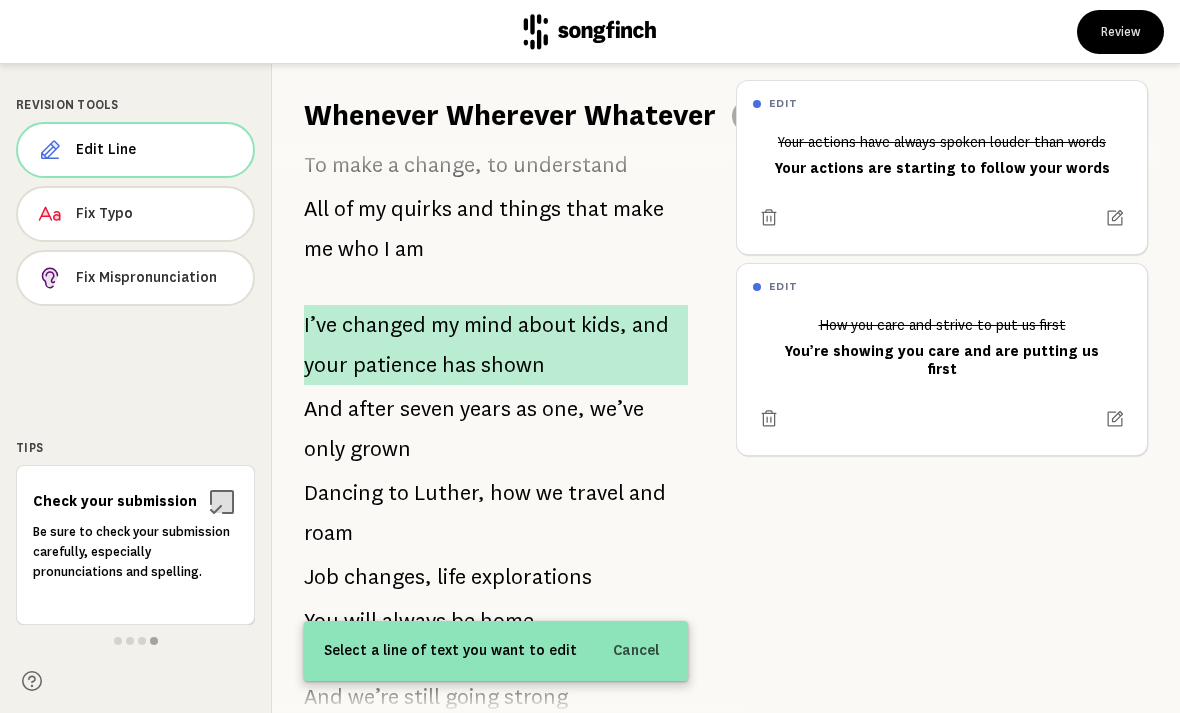 click on "changed" at bounding box center (384, 325) 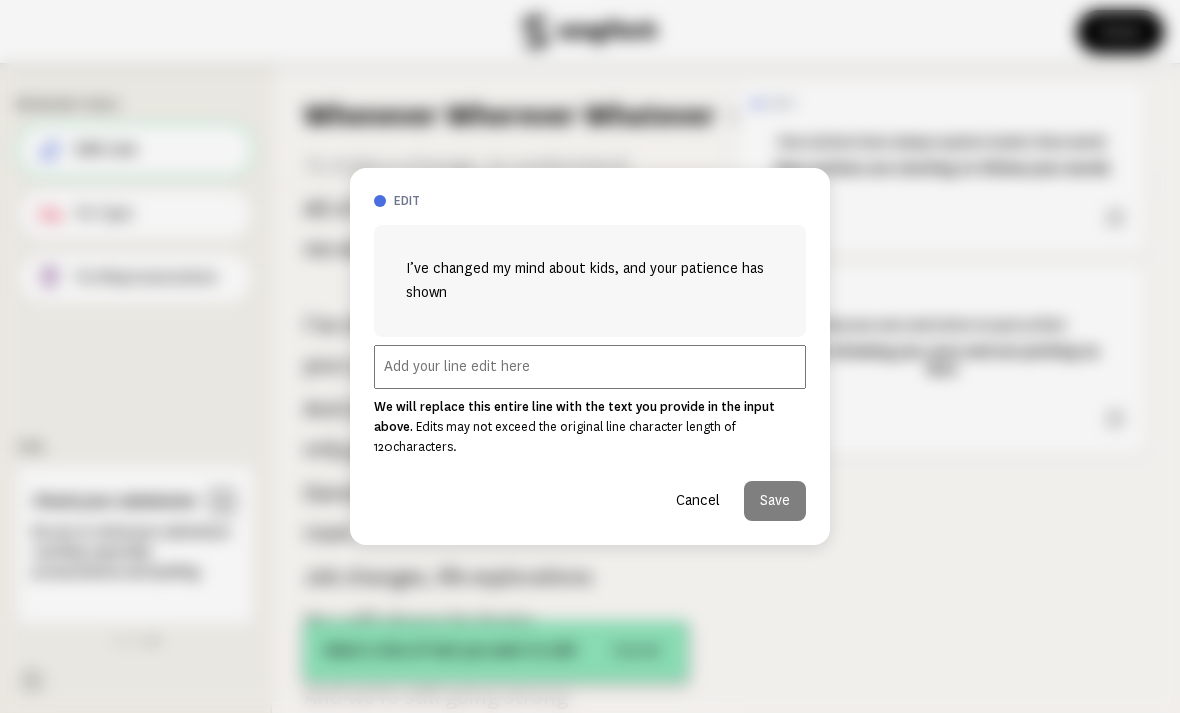 click at bounding box center [590, 367] 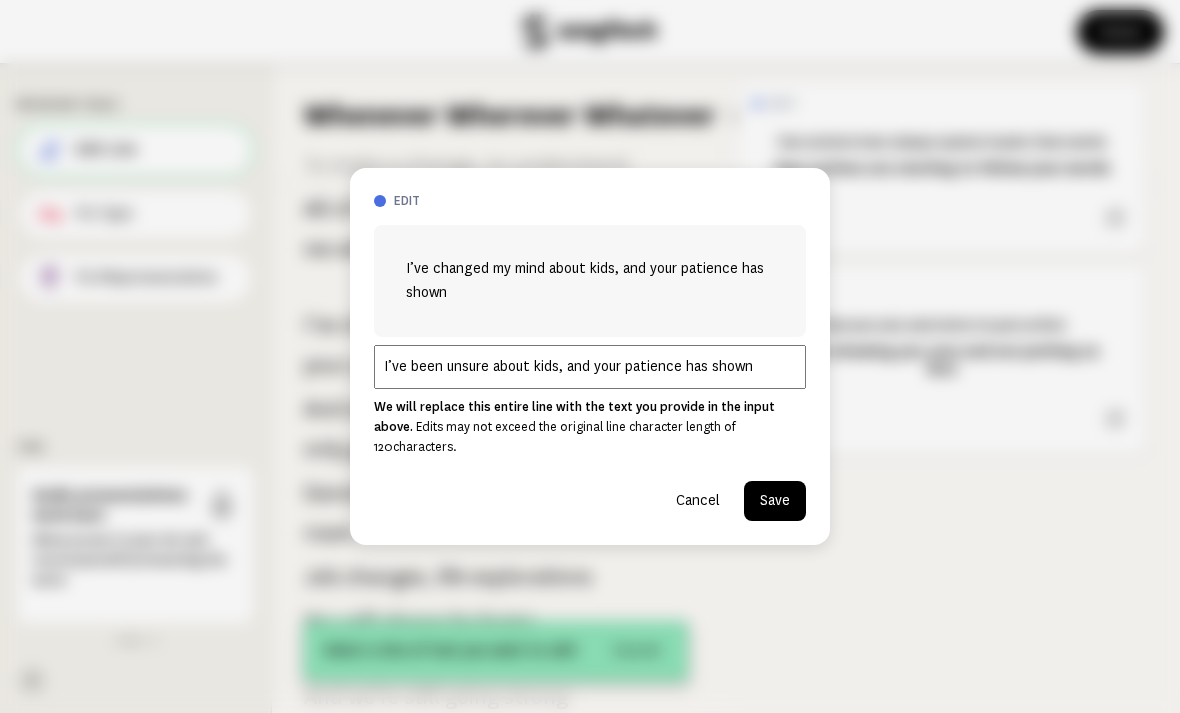 type on "I’ve been unsure about kids, and your patience has shown" 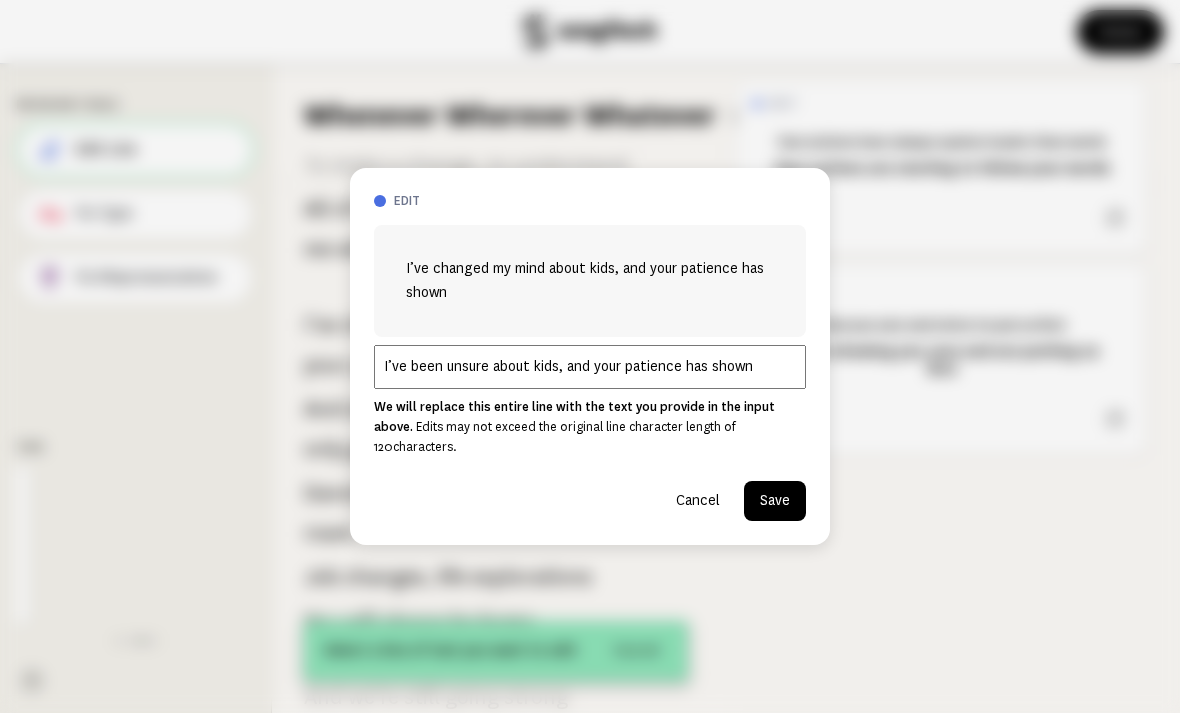 click on "Save" at bounding box center (775, 501) 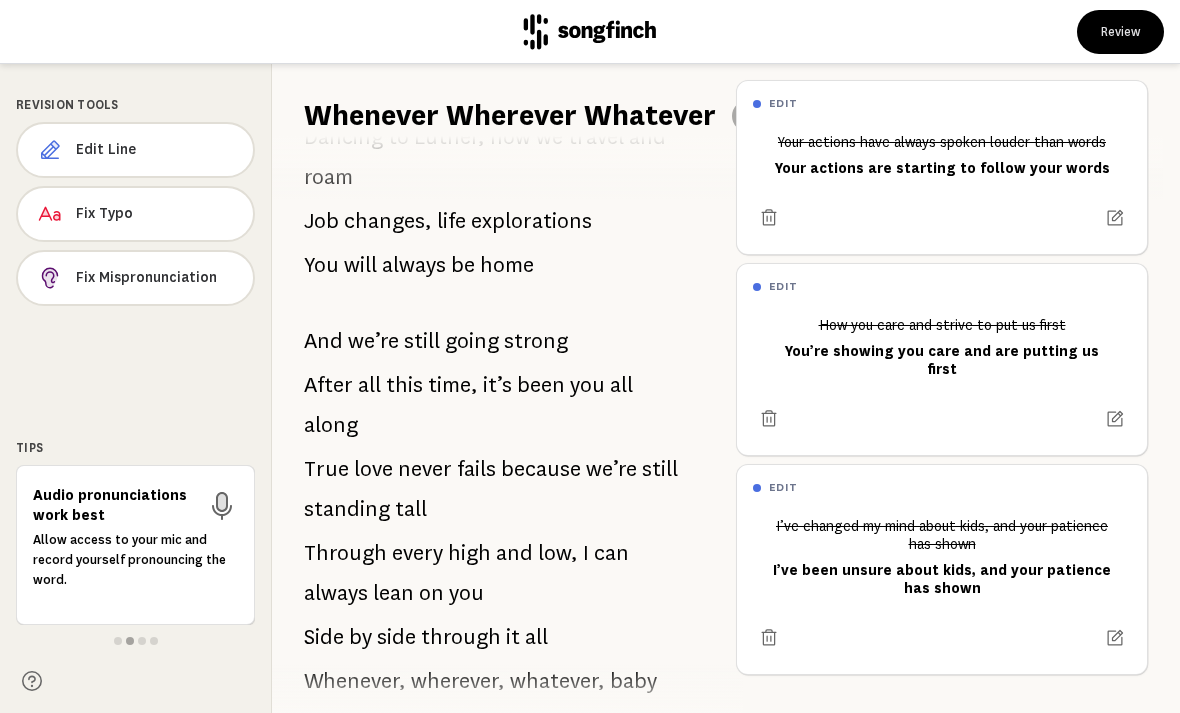 scroll, scrollTop: 1747, scrollLeft: 0, axis: vertical 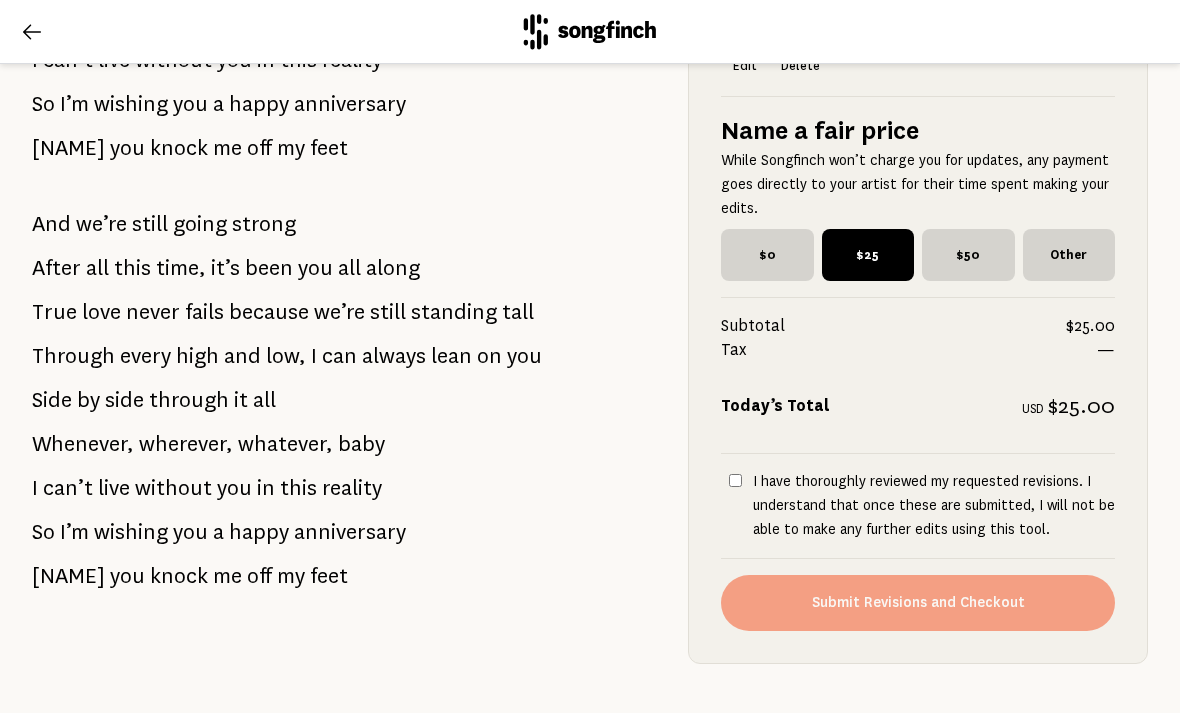 click on "I have thoroughly reviewed my requested revisions. I understand that once these are submitted, I will not be able to make any further edits using this tool." at bounding box center [735, 480] 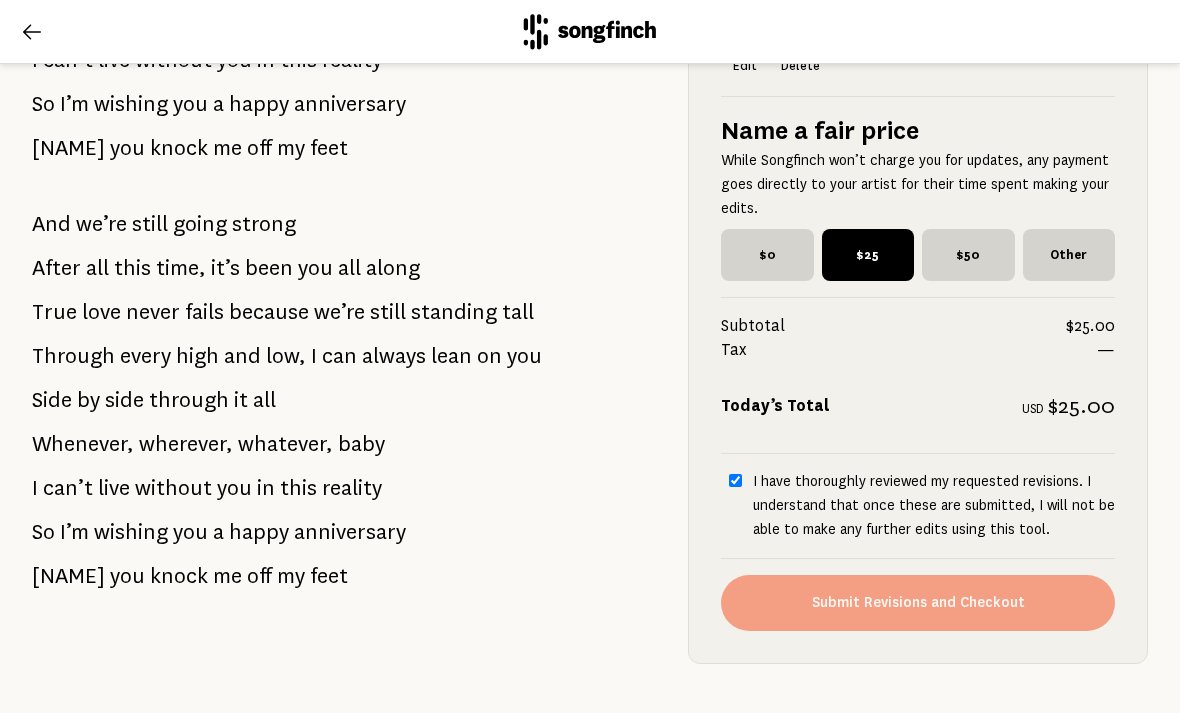 checkbox on "true" 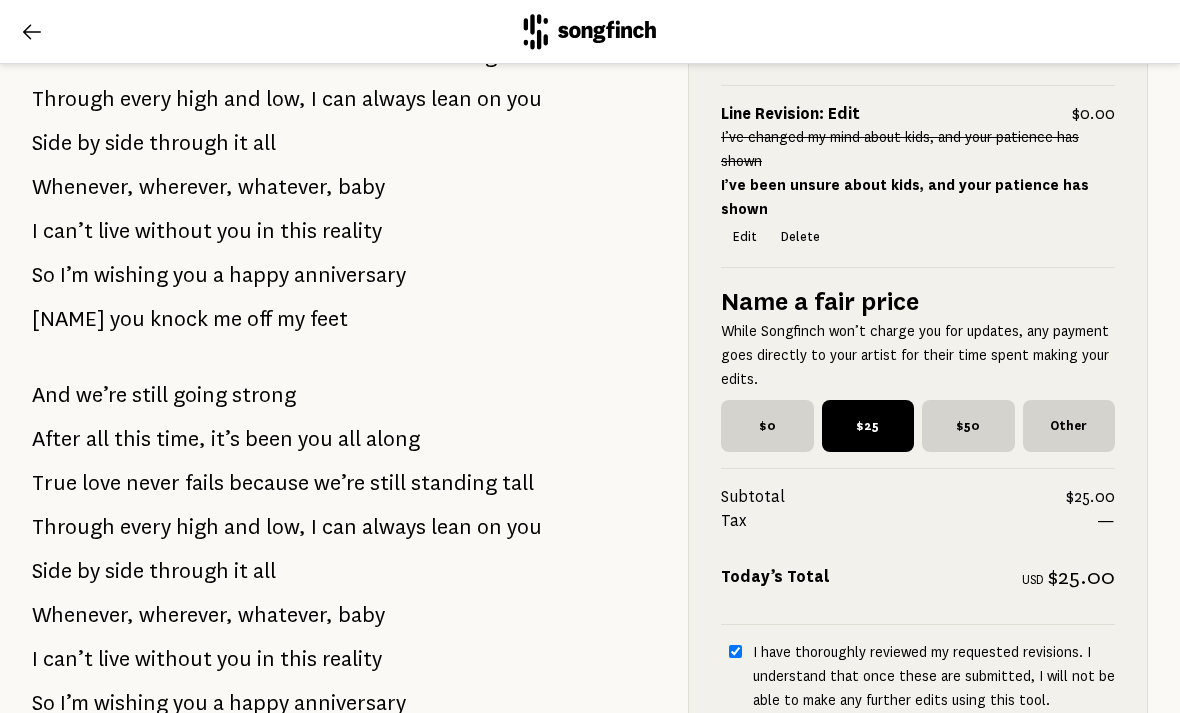 scroll, scrollTop: 1744, scrollLeft: 0, axis: vertical 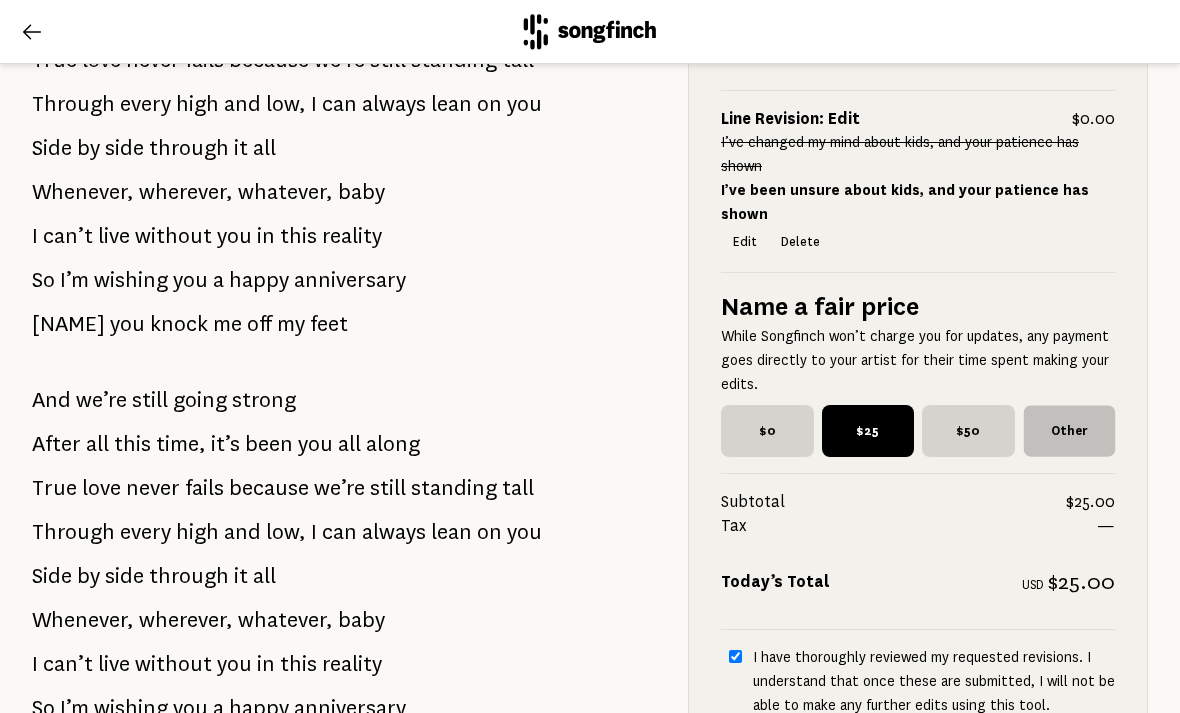 click on "Other" at bounding box center [1068, 430] 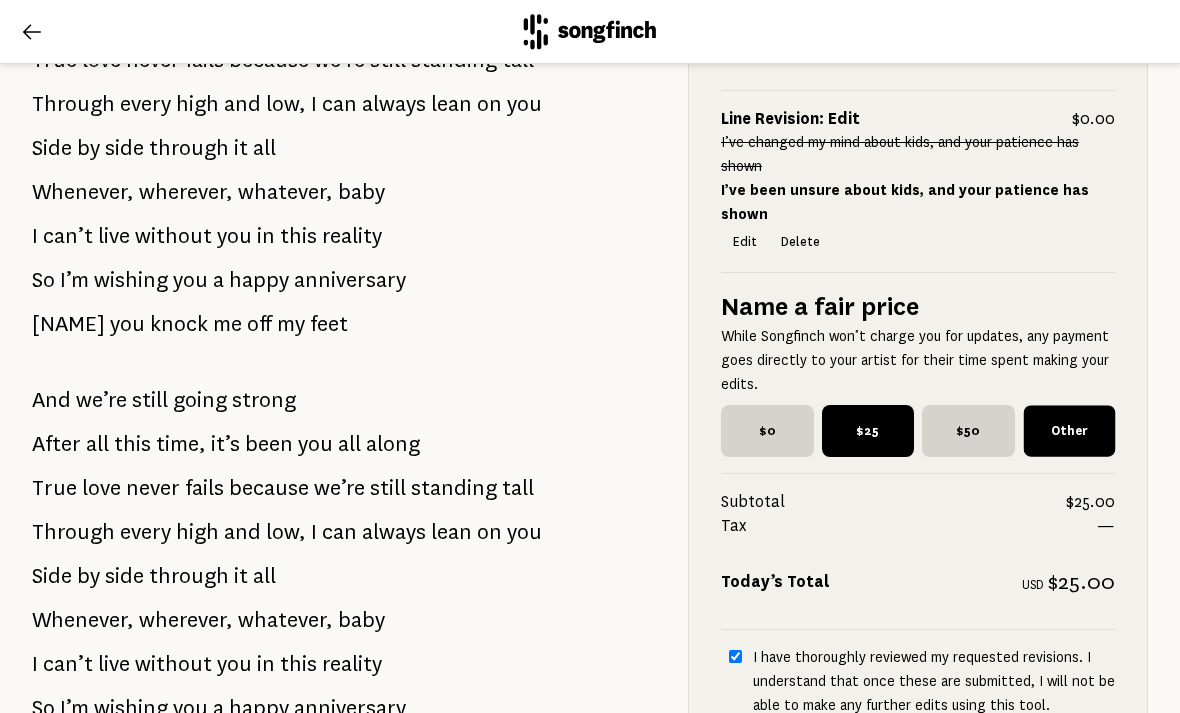 checkbox on "true" 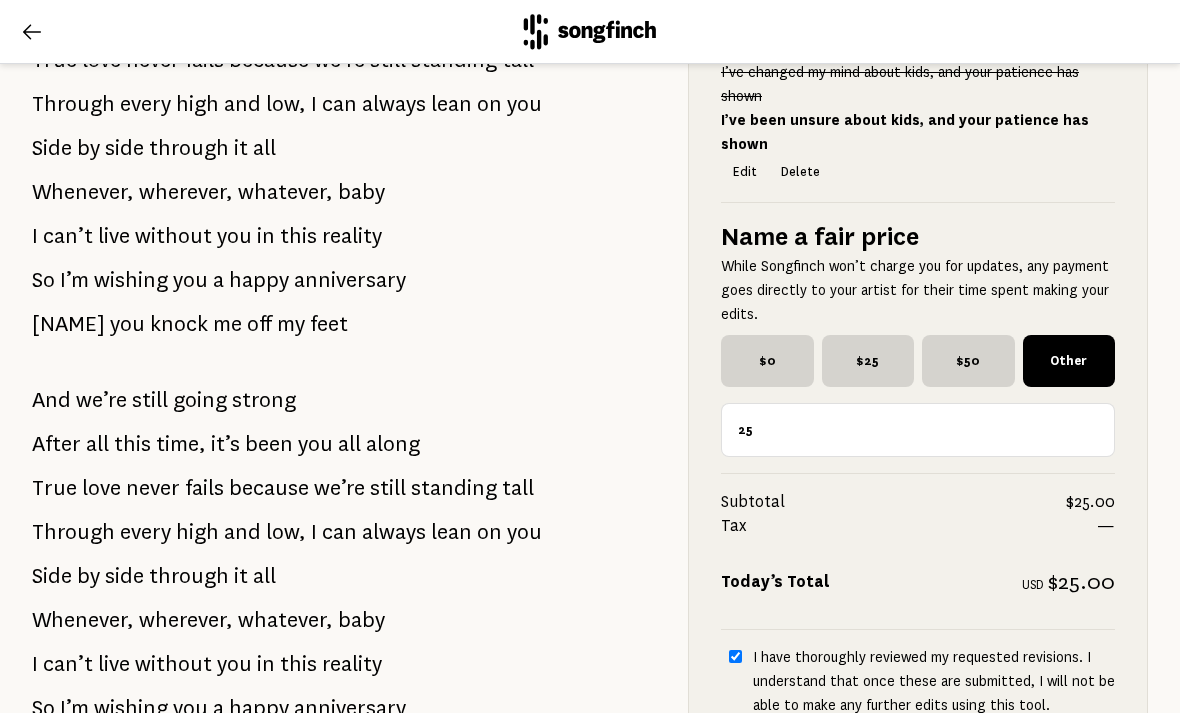 click on "25" at bounding box center [918, 430] 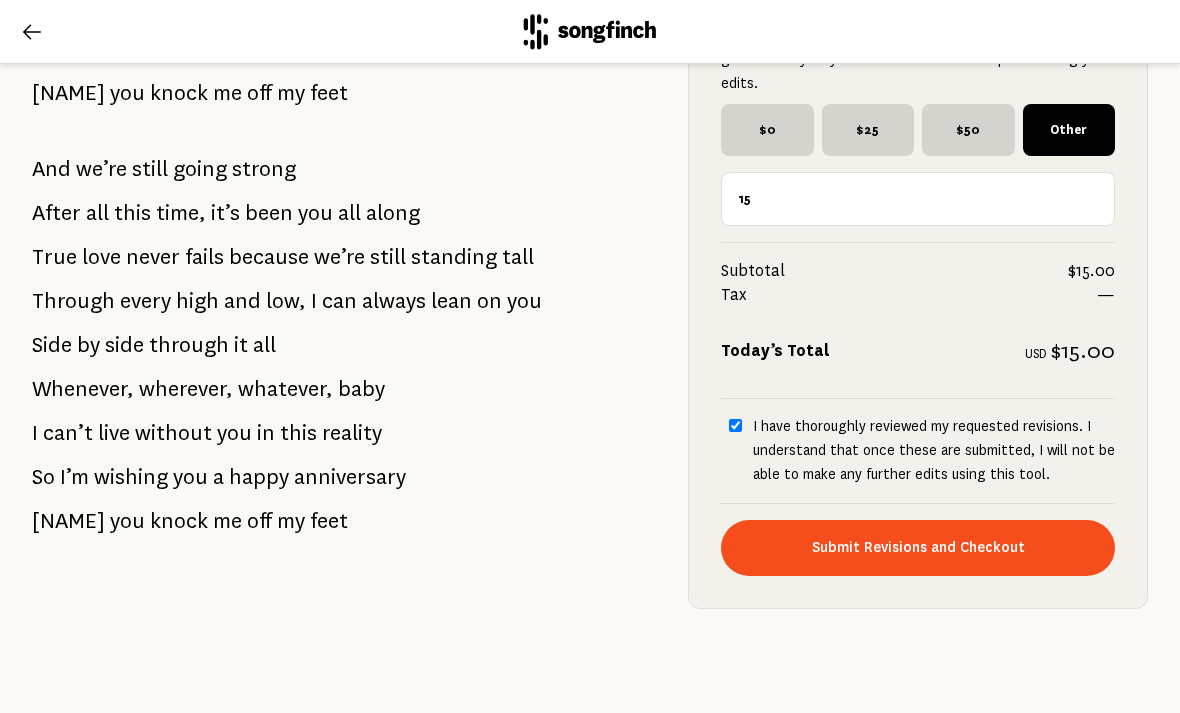 scroll, scrollTop: 1975, scrollLeft: 0, axis: vertical 